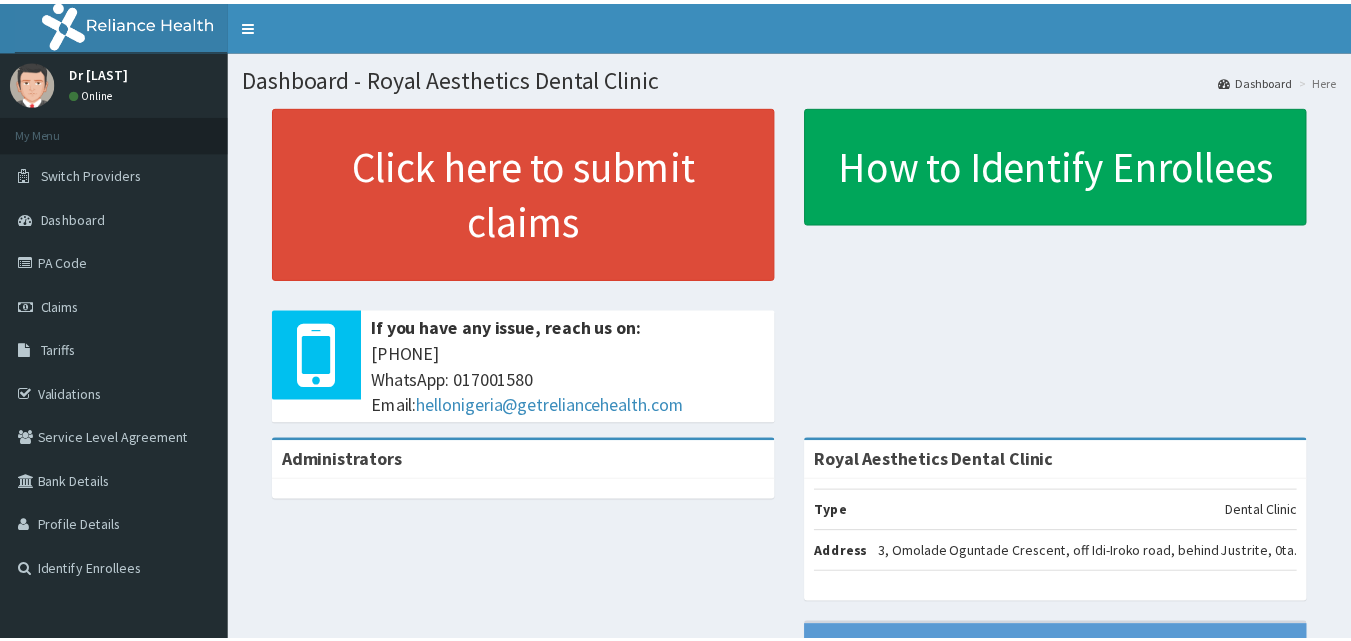 scroll, scrollTop: 0, scrollLeft: 0, axis: both 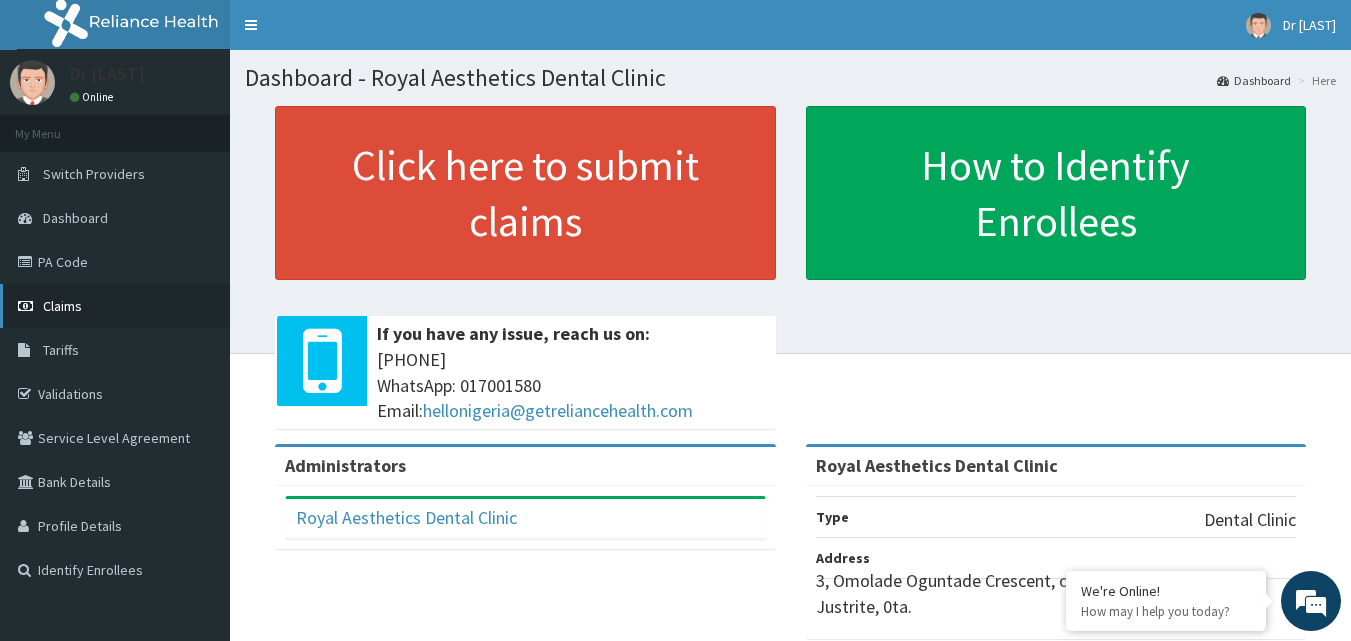 click on "Claims" at bounding box center (115, 306) 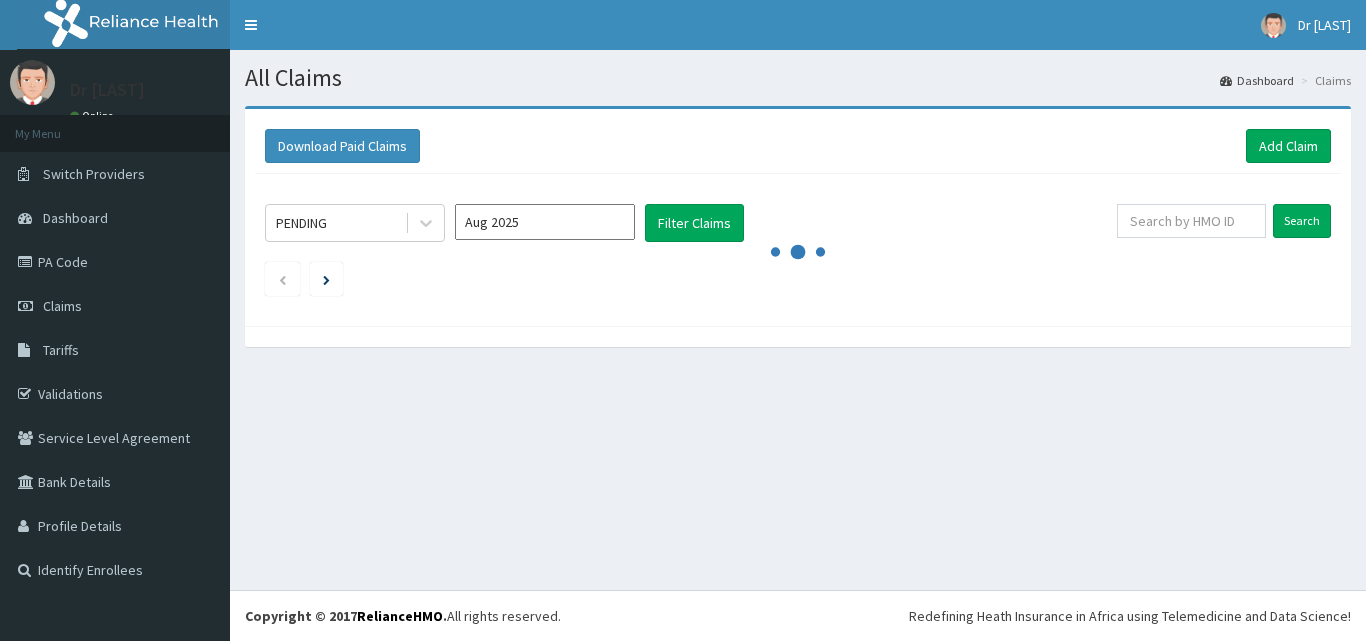 scroll, scrollTop: 0, scrollLeft: 0, axis: both 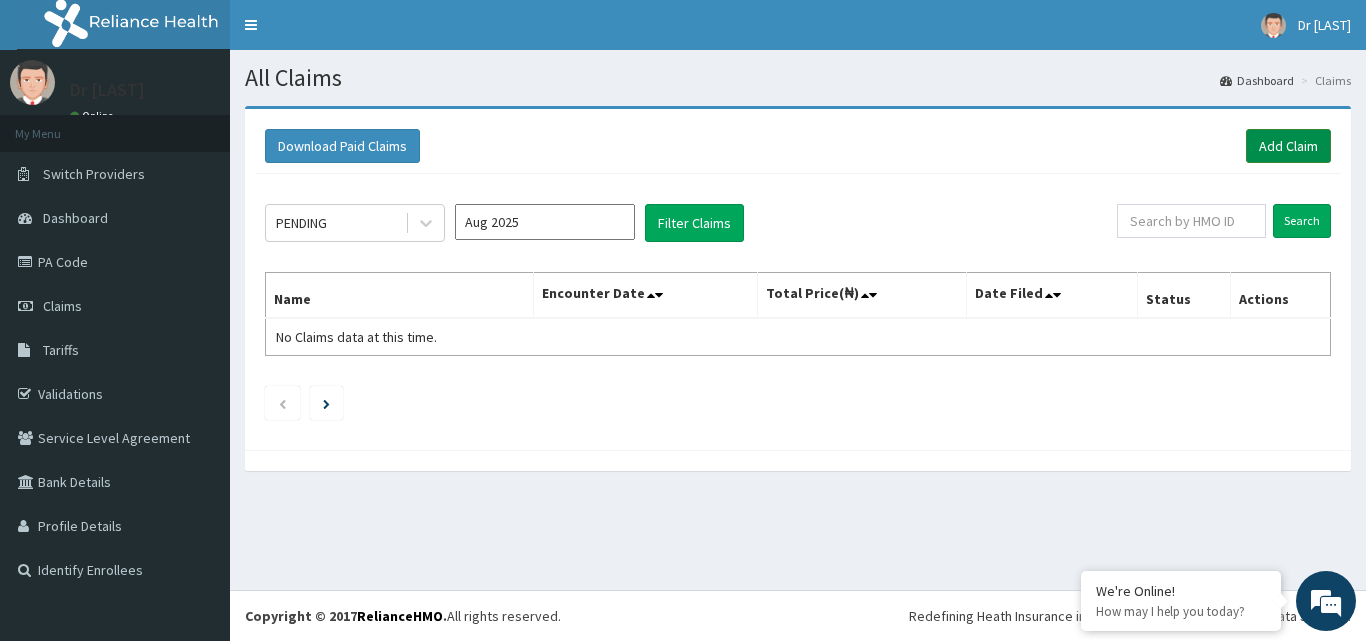 click on "Add Claim" at bounding box center [1288, 146] 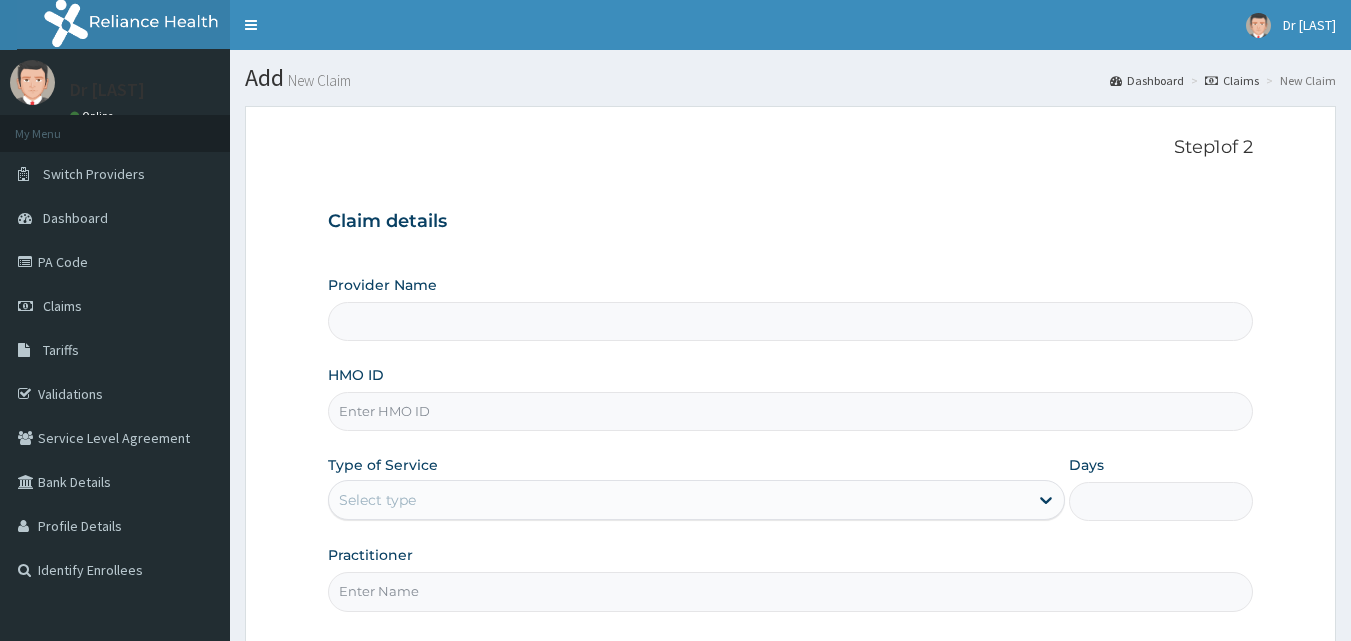 scroll, scrollTop: 0, scrollLeft: 0, axis: both 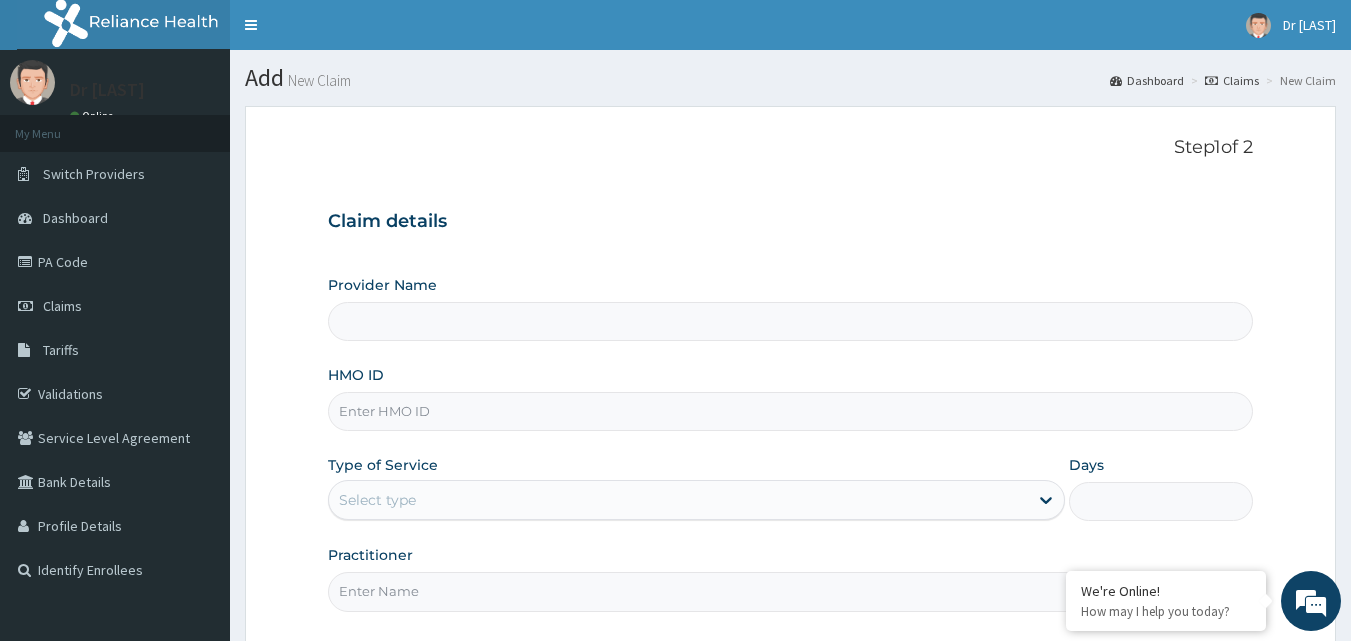 type on "Royal Aesthetics Dental Clinic" 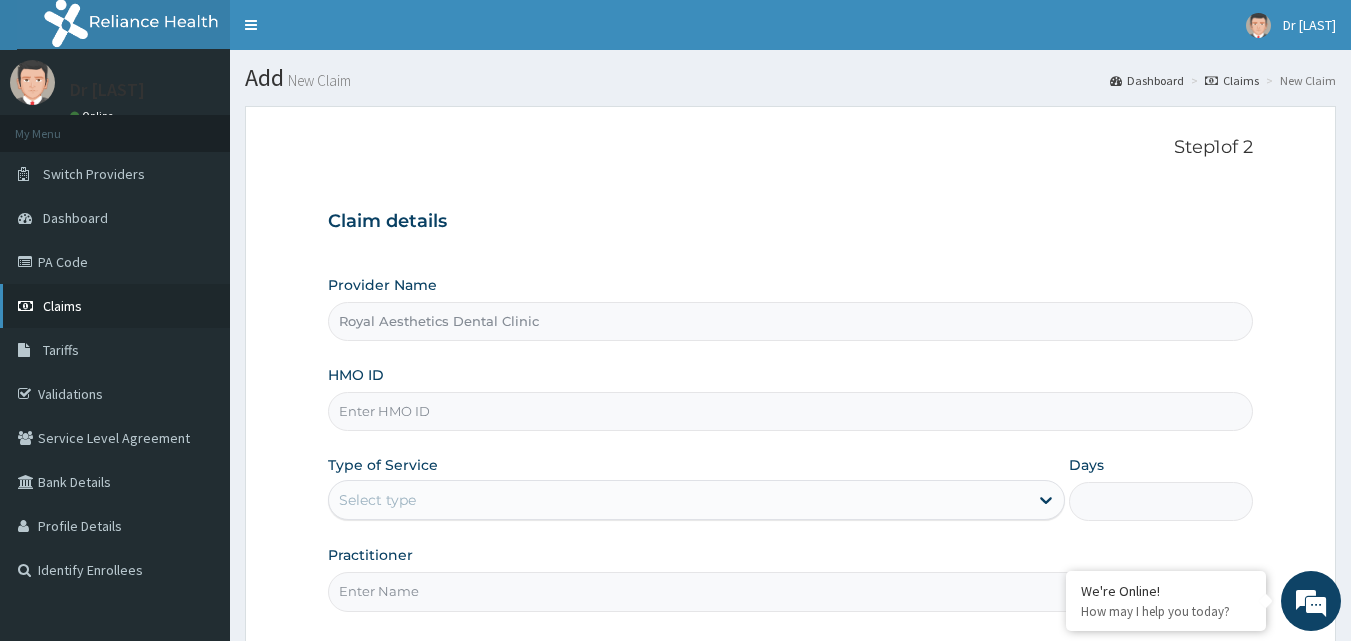 click on "Claims" at bounding box center (62, 306) 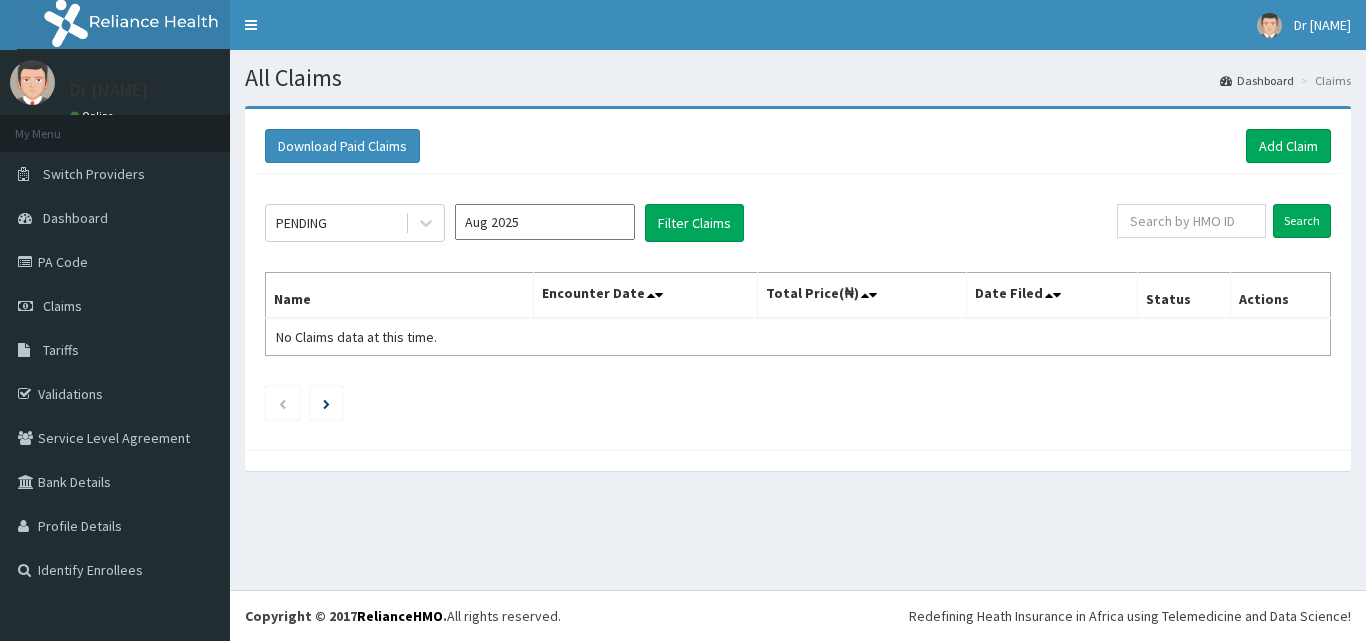 scroll, scrollTop: 0, scrollLeft: 0, axis: both 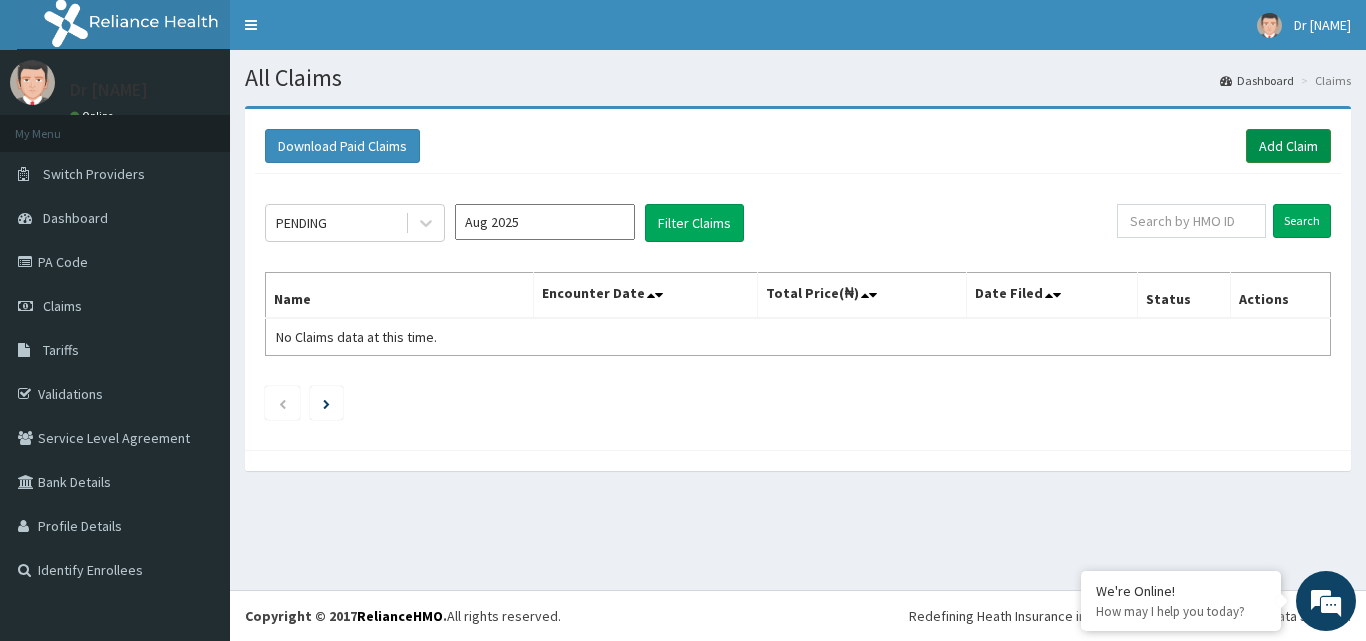 click on "Add Claim" at bounding box center [1288, 146] 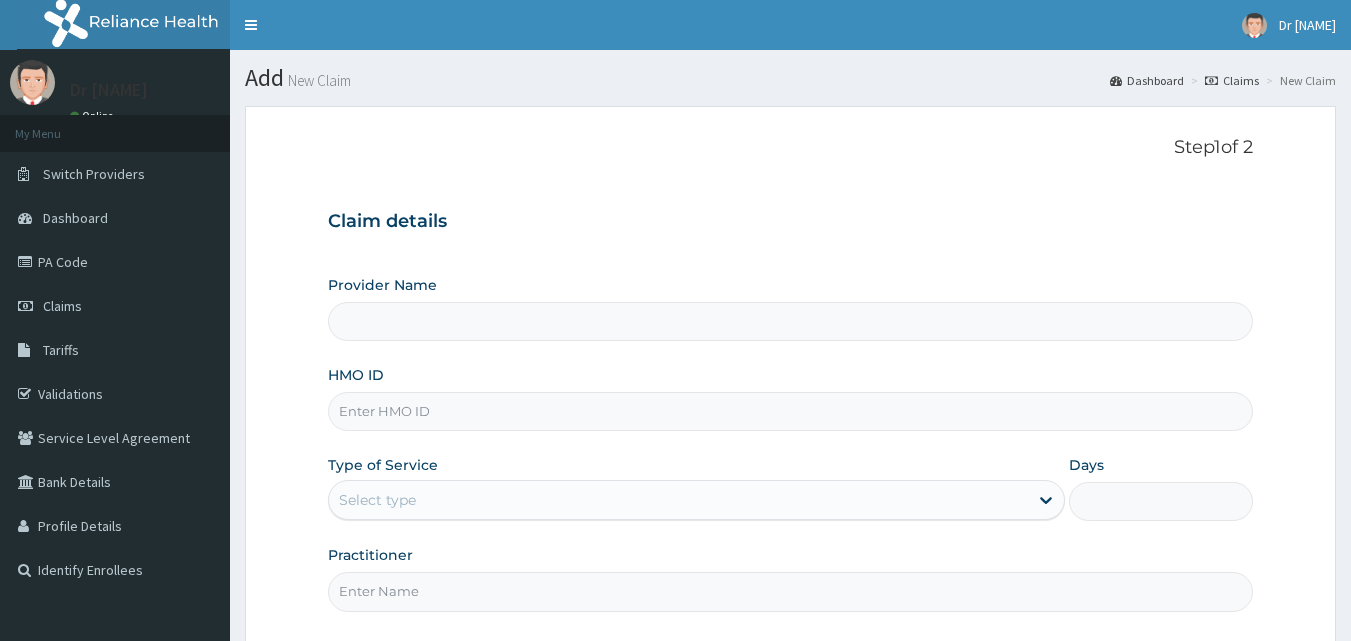 scroll, scrollTop: 0, scrollLeft: 0, axis: both 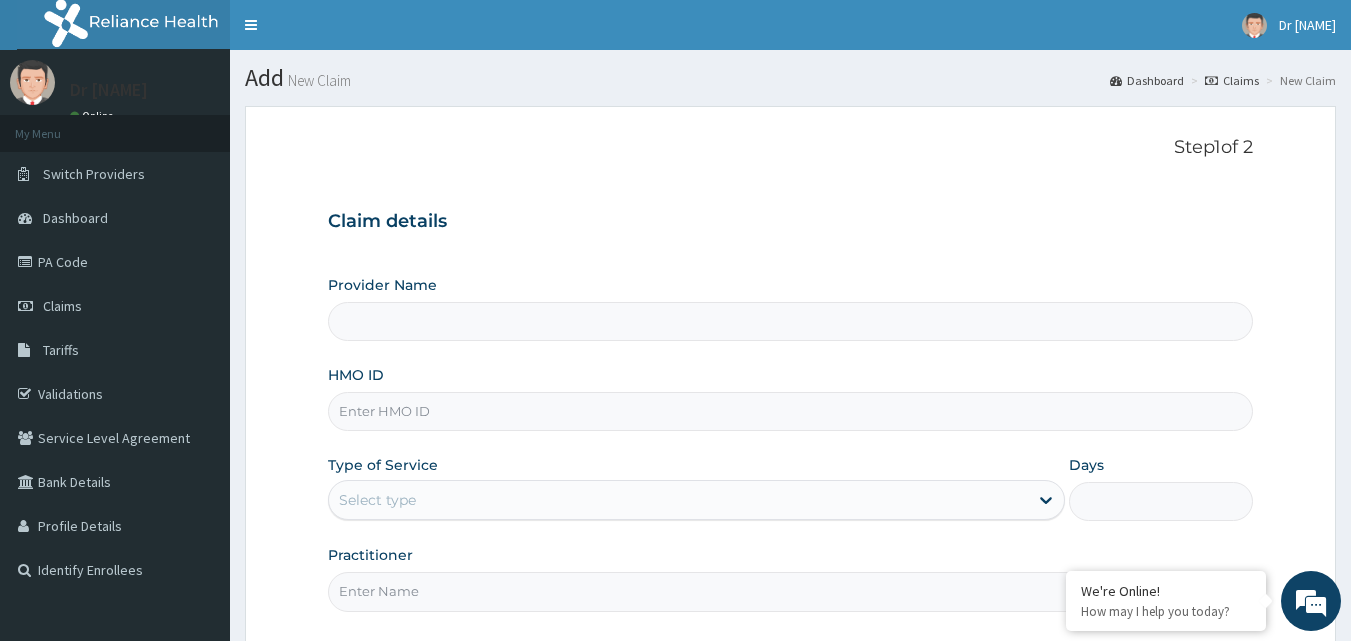 type on "Royal Aesthetics Dental Clinic" 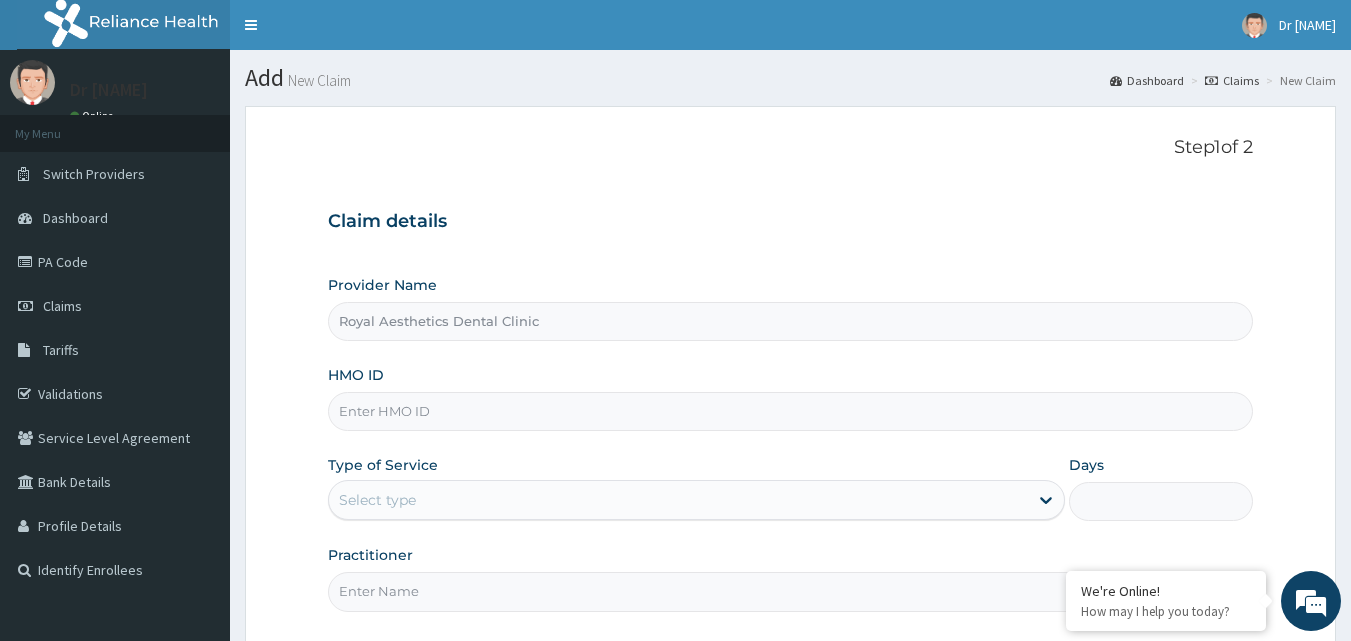 click on "HMO ID" at bounding box center [791, 411] 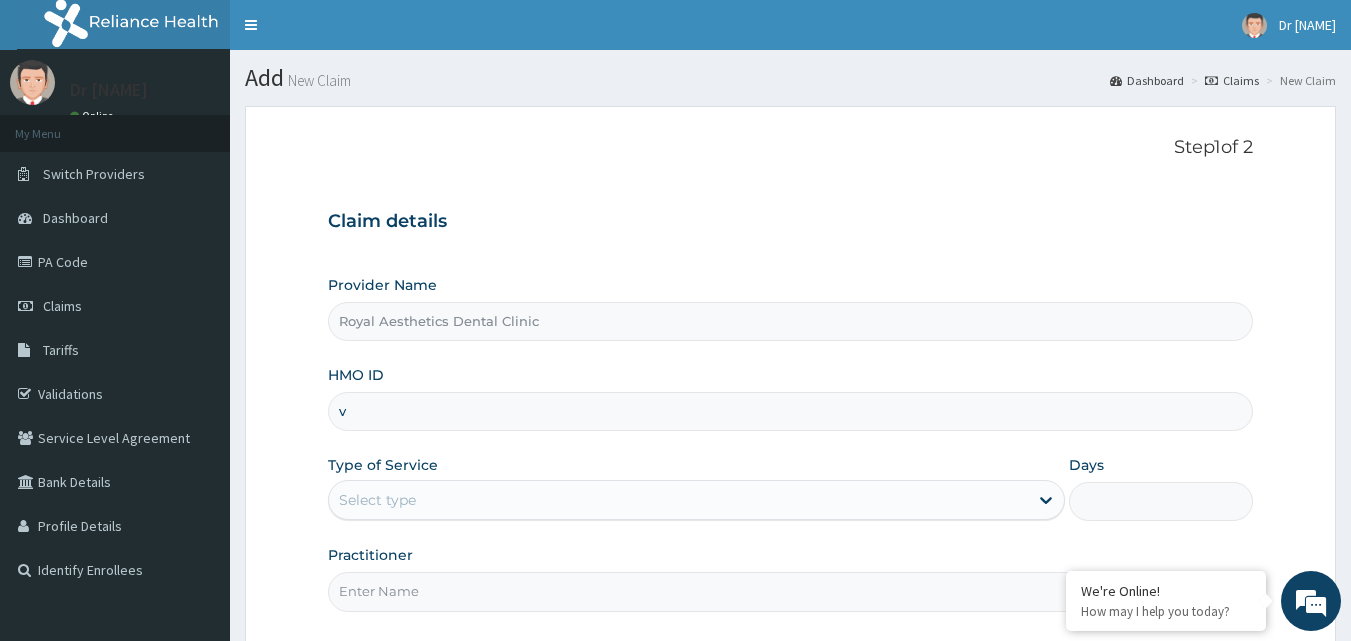 scroll, scrollTop: 0, scrollLeft: 0, axis: both 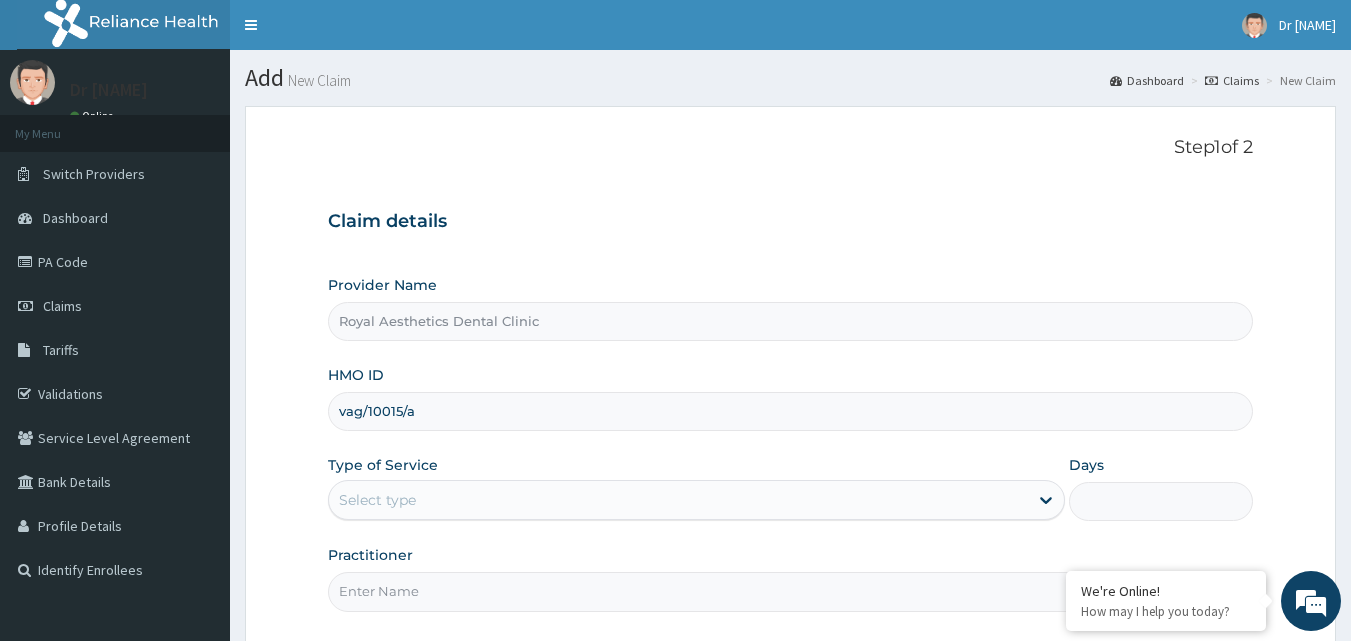 type on "vag/10015/a" 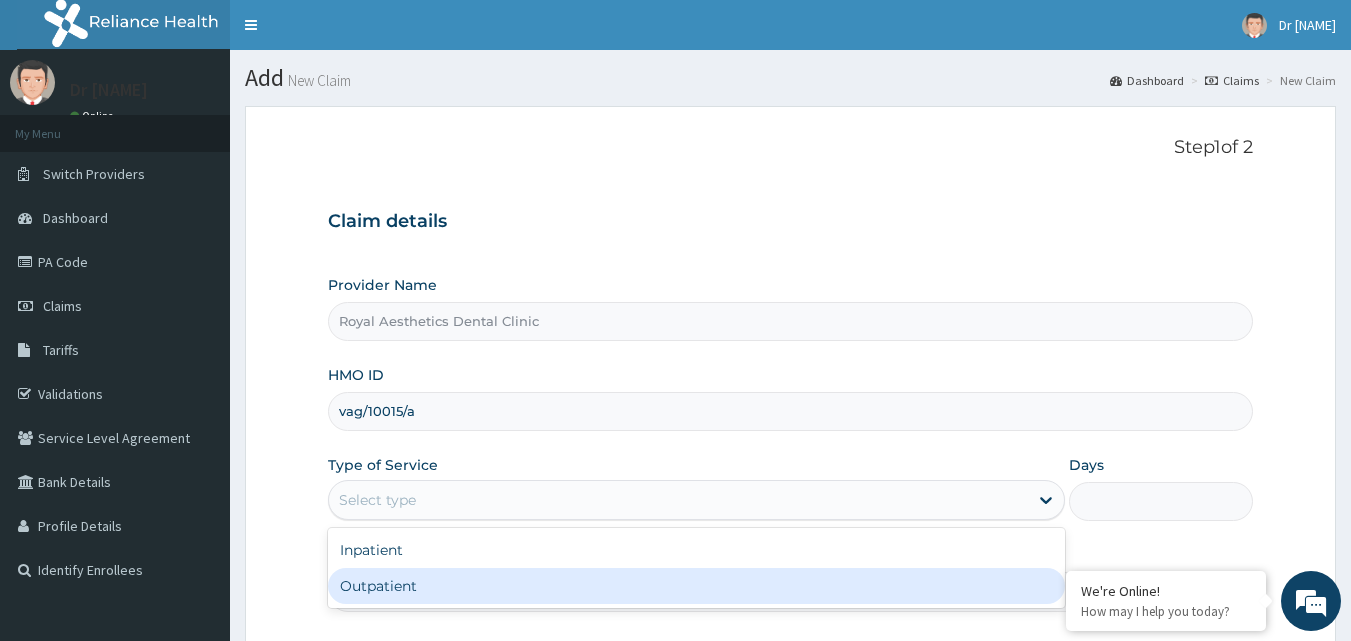 click on "Outpatient" at bounding box center (696, 586) 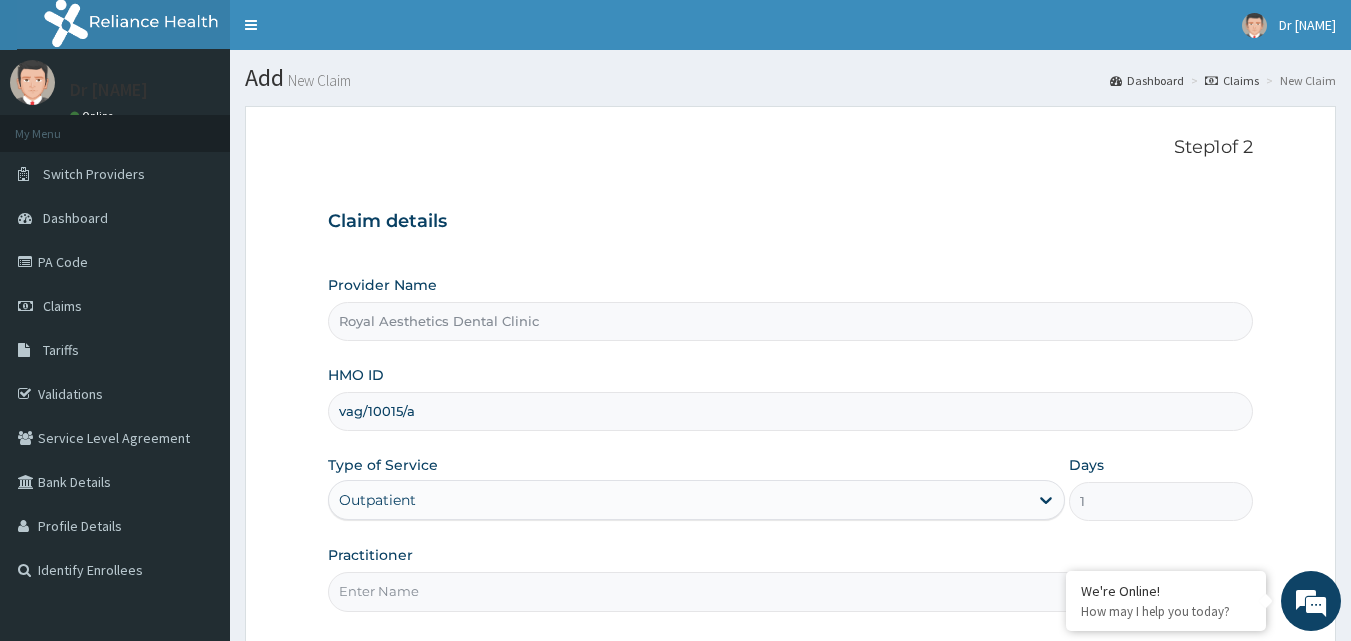 click on "Practitioner" at bounding box center [791, 591] 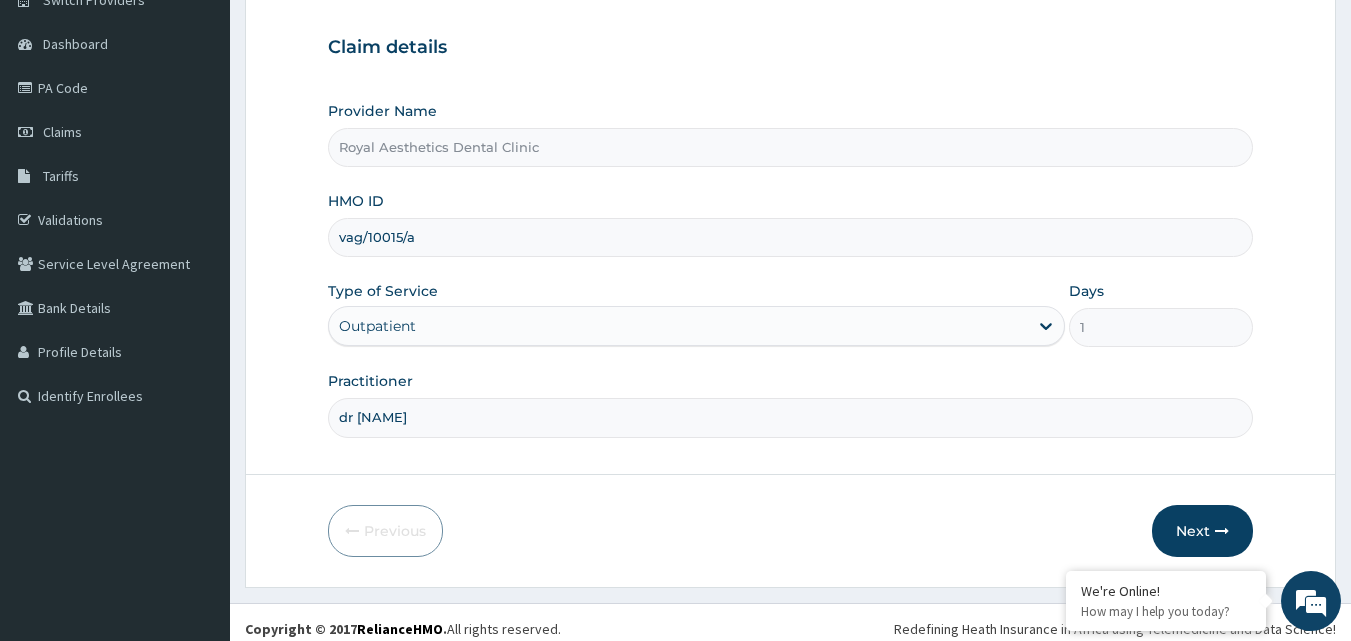 scroll, scrollTop: 187, scrollLeft: 0, axis: vertical 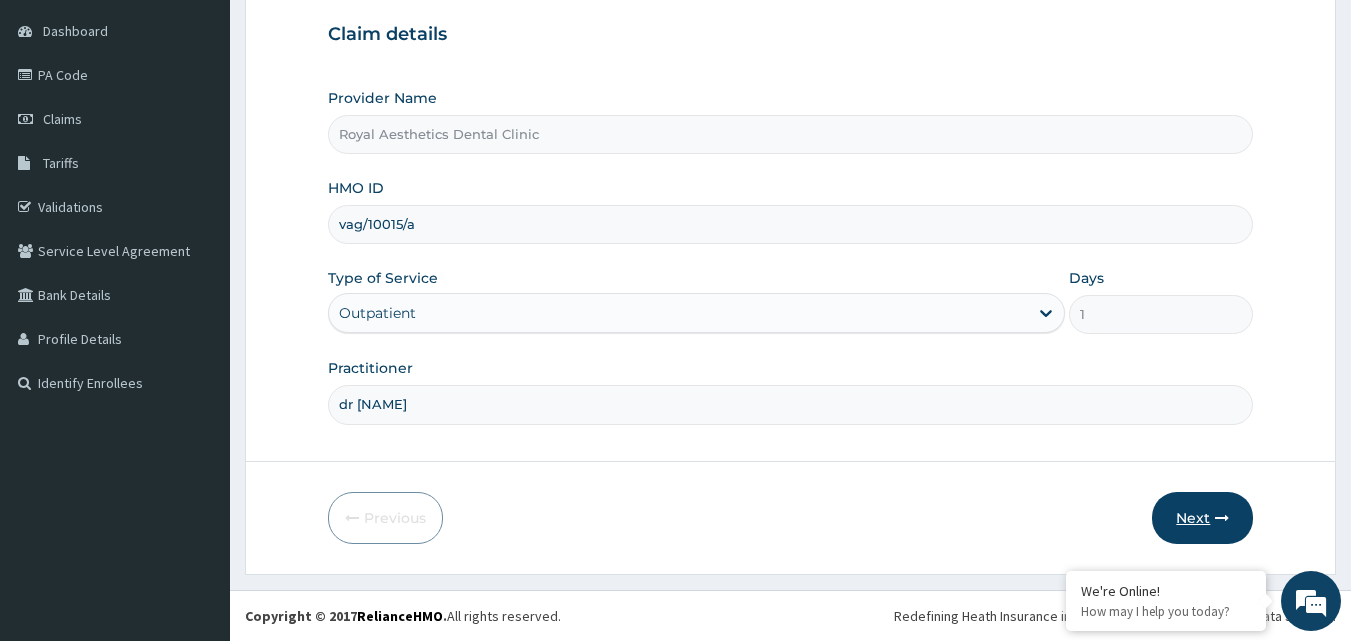 type on "dr bolutife" 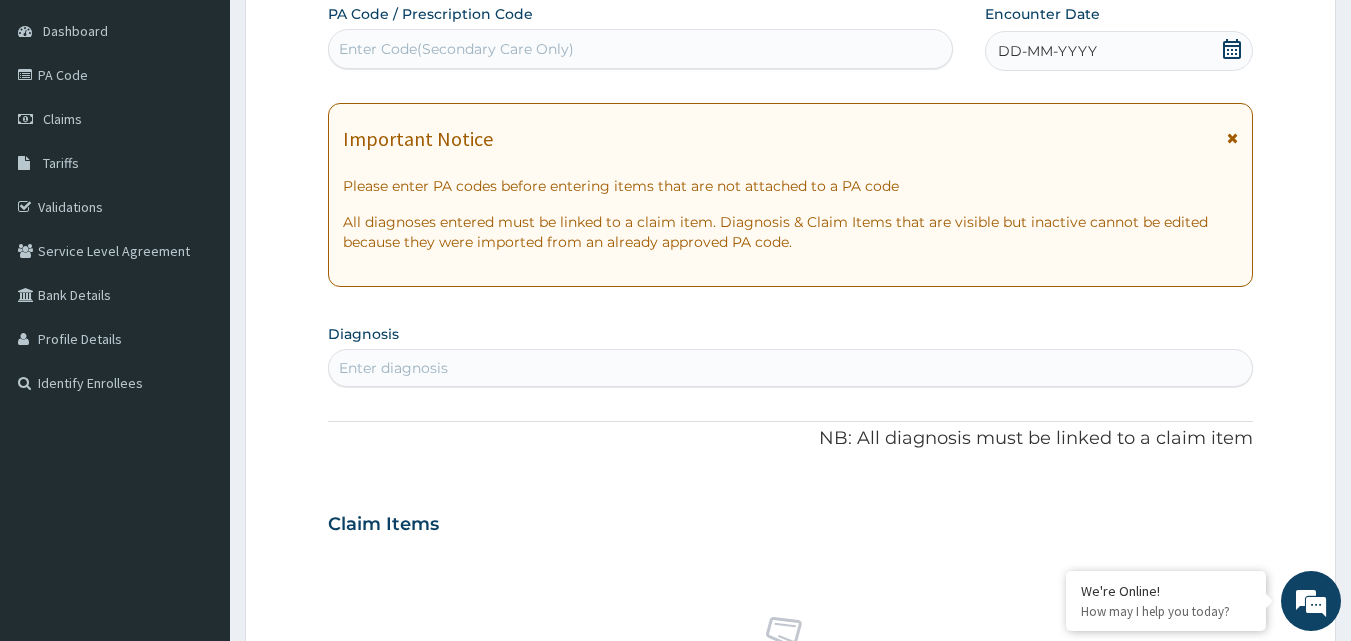 click on "Enter Code(Secondary Care Only)" at bounding box center (641, 49) 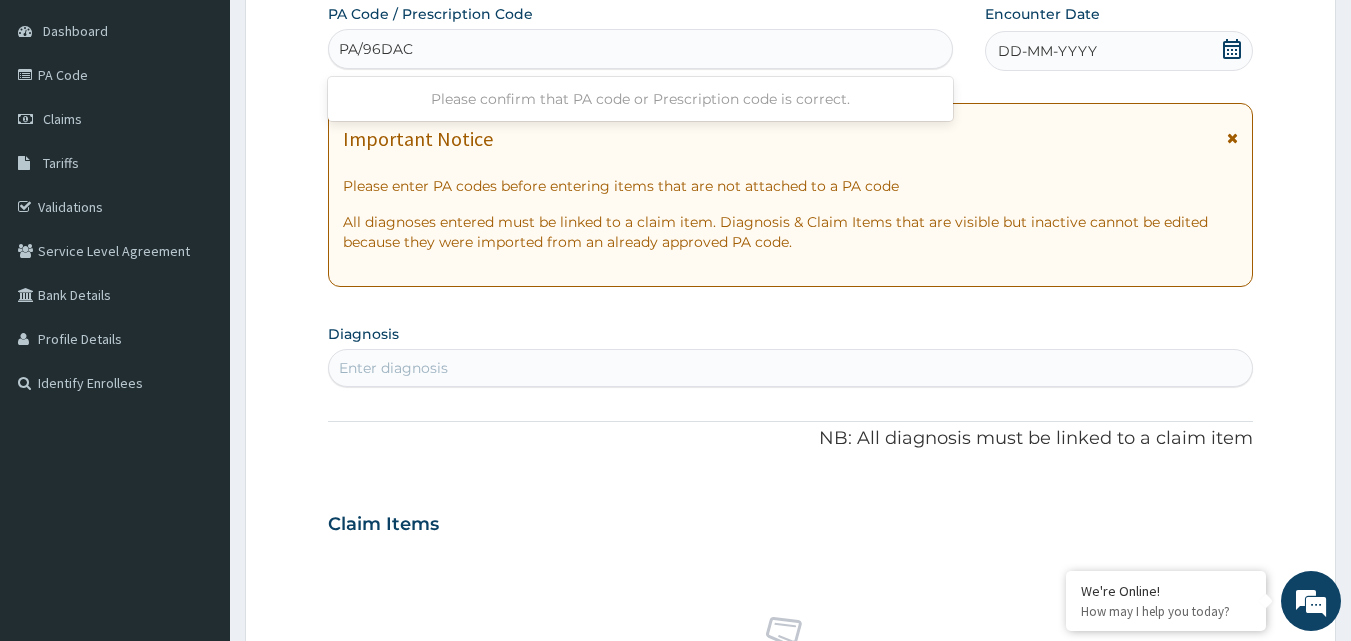 type on "PA/96DAC8" 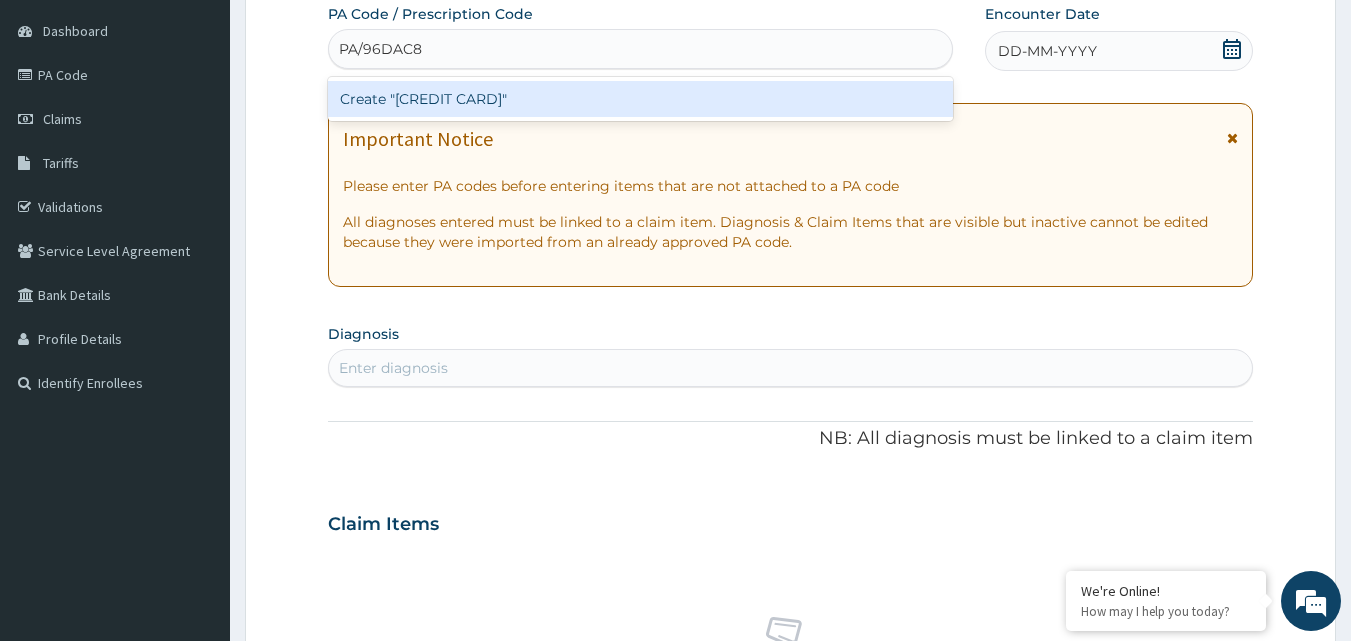 click on "Create "PA/96DAC8"" at bounding box center (641, 99) 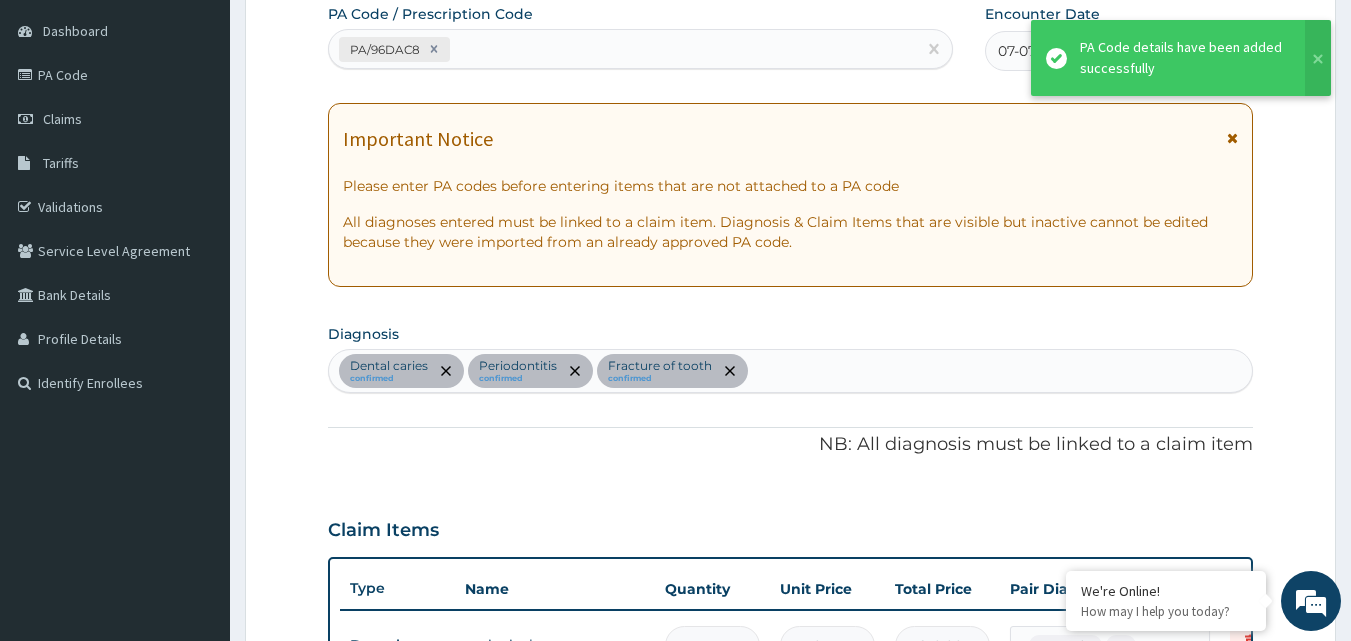 scroll, scrollTop: 788, scrollLeft: 0, axis: vertical 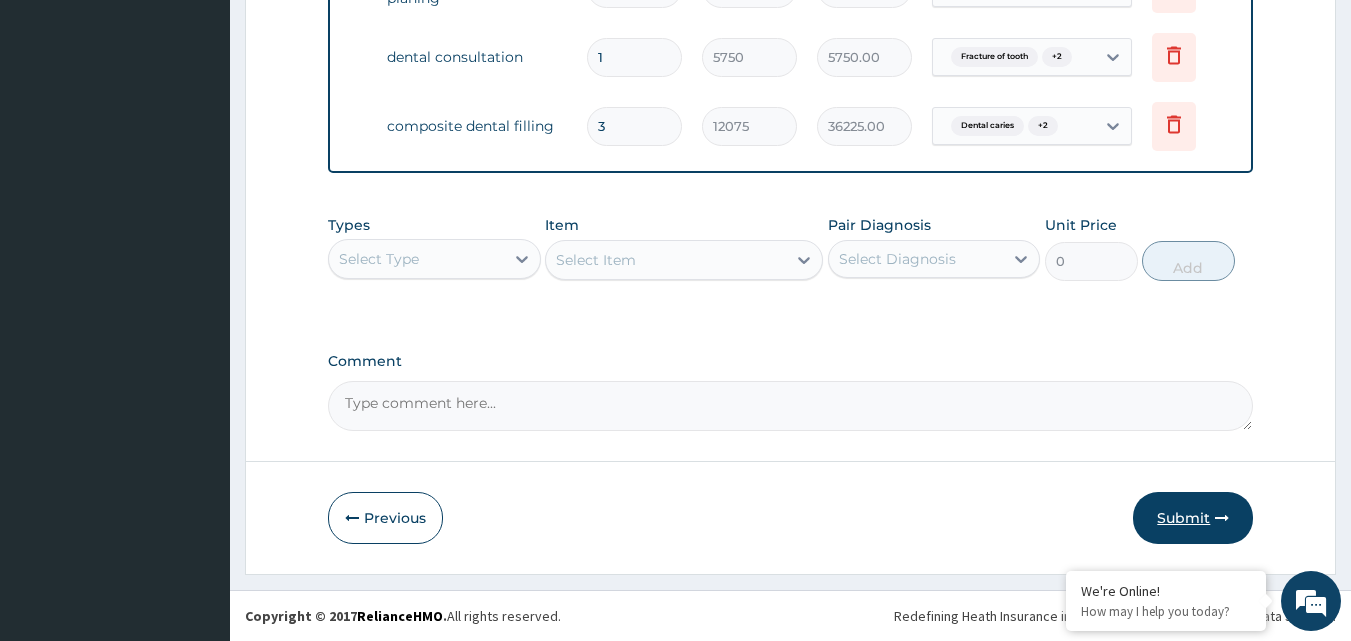 click on "Submit" at bounding box center (1193, 518) 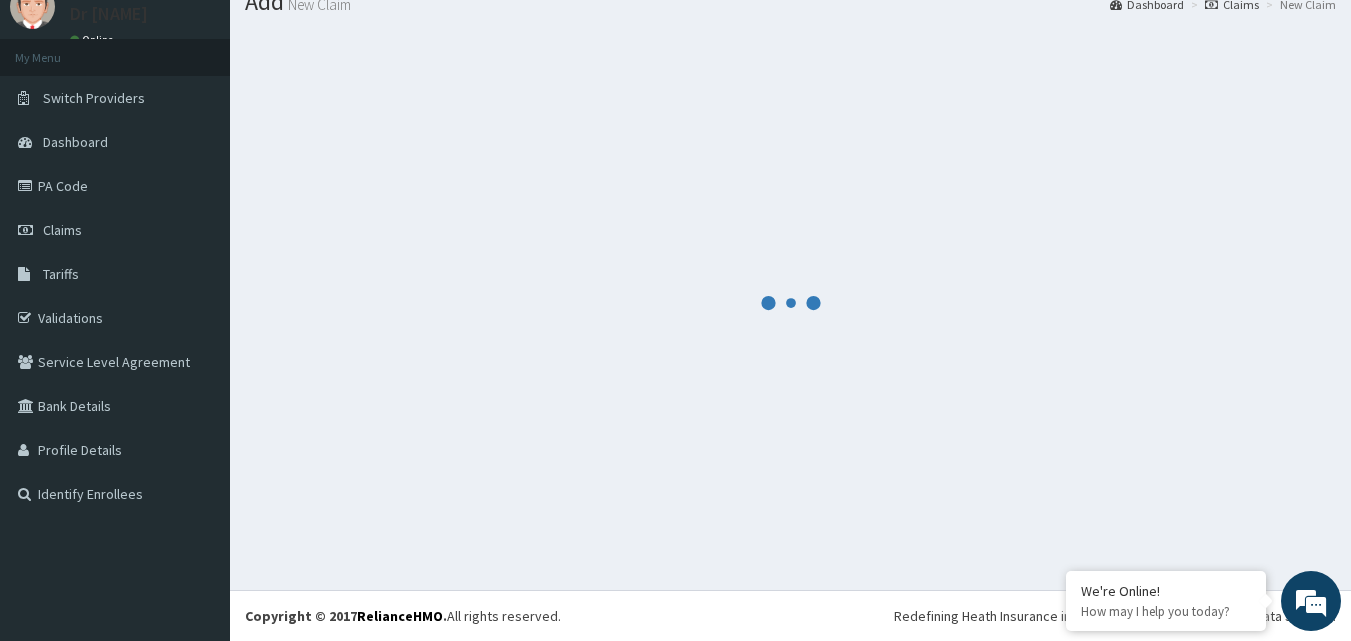 scroll, scrollTop: 997, scrollLeft: 0, axis: vertical 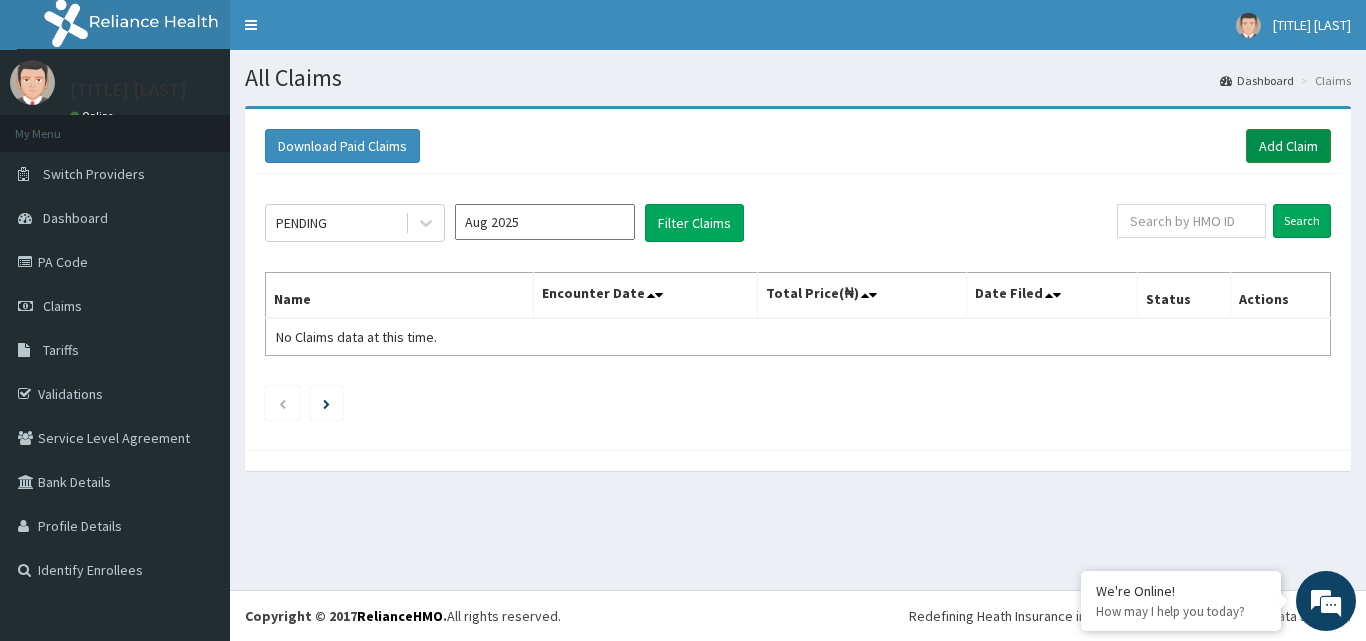 click on "Add Claim" at bounding box center (1288, 146) 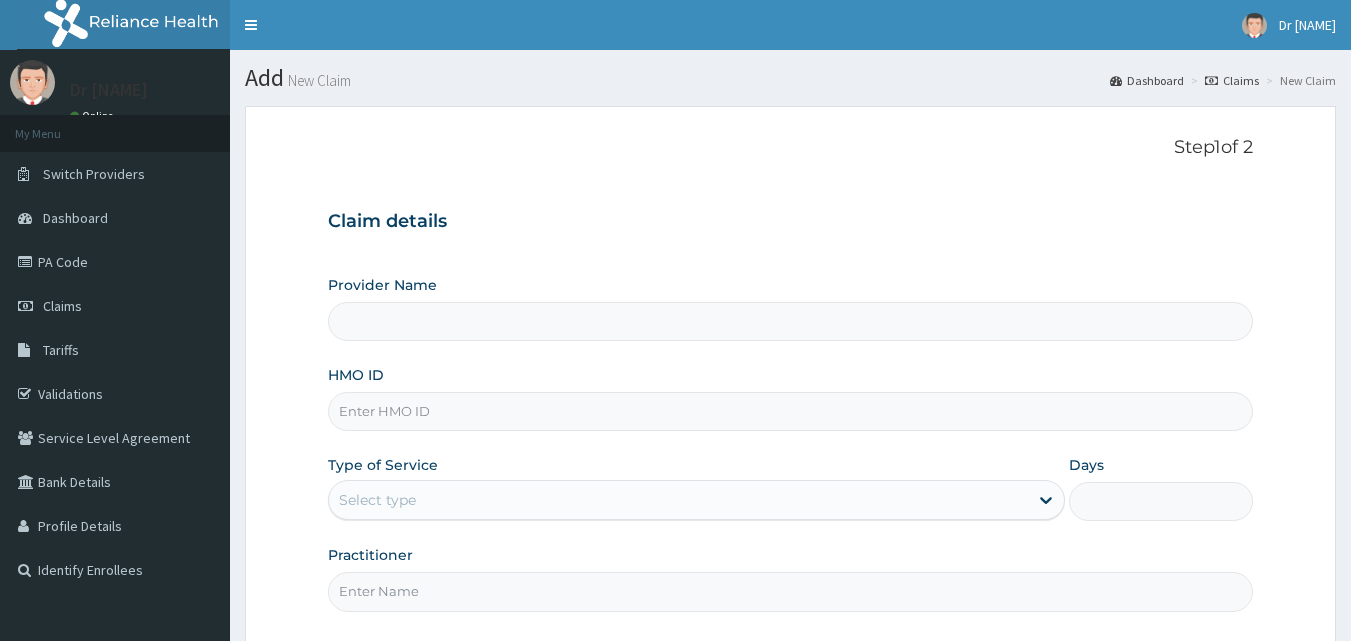 scroll, scrollTop: 0, scrollLeft: 0, axis: both 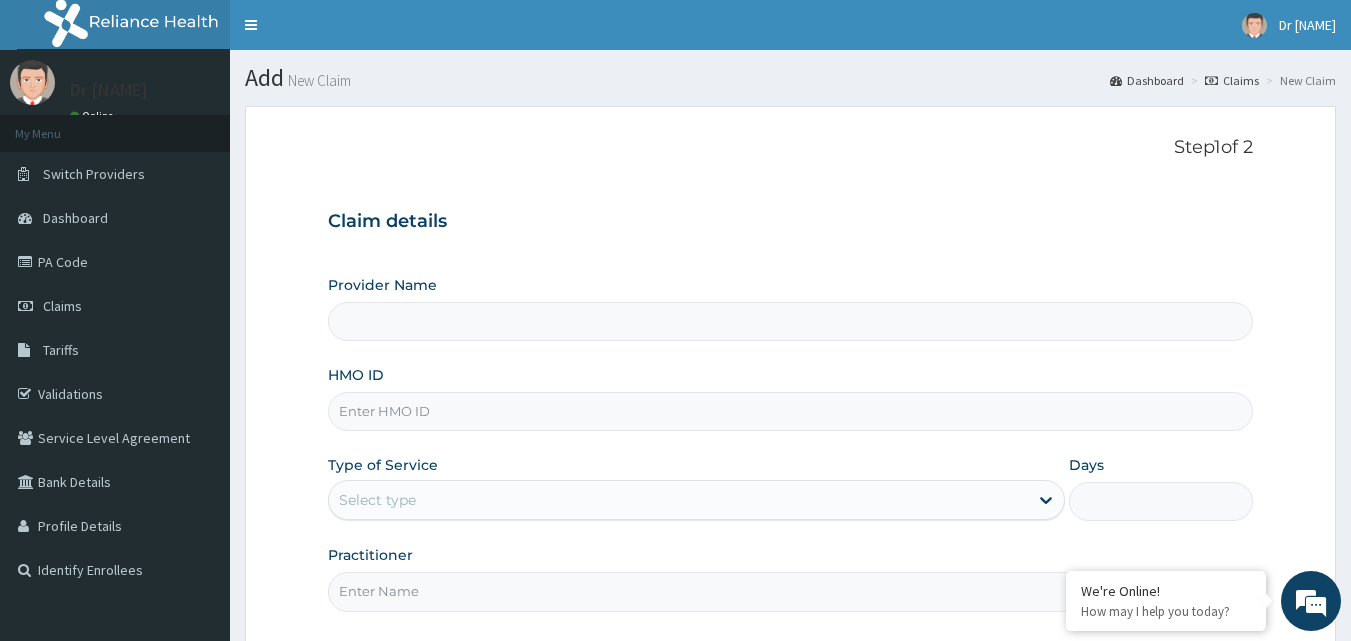 type on "Royal Aesthetics Dental Clinic" 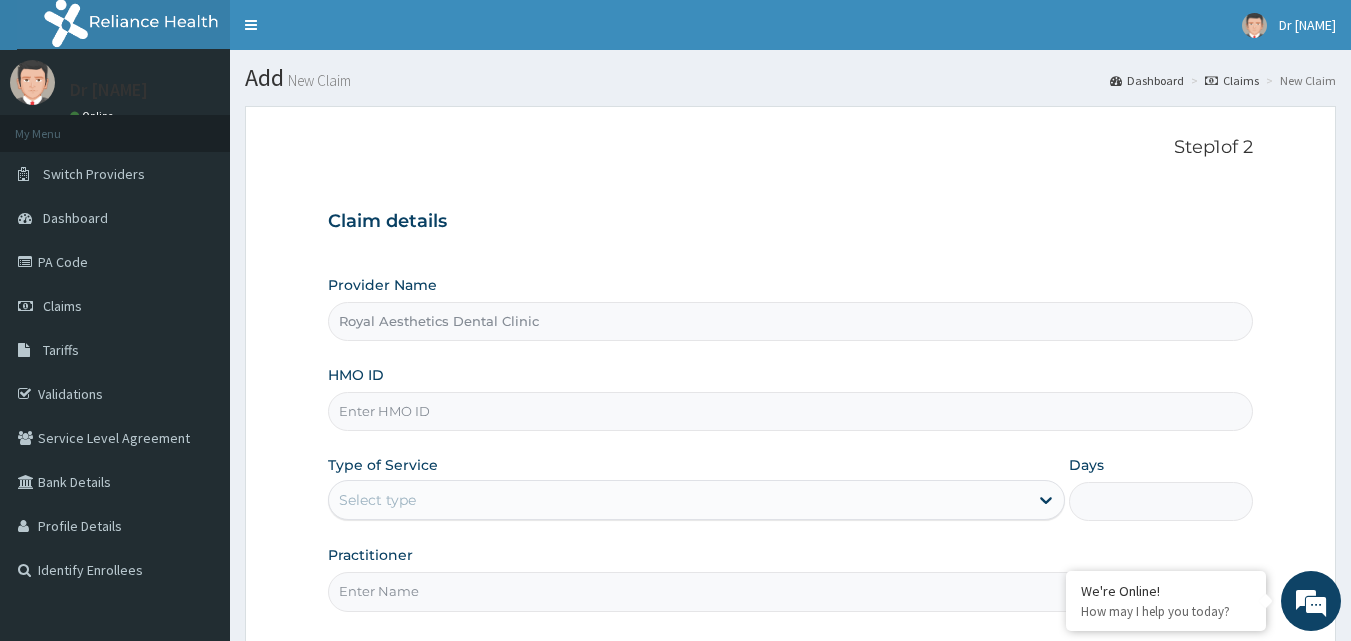 scroll, scrollTop: 0, scrollLeft: 0, axis: both 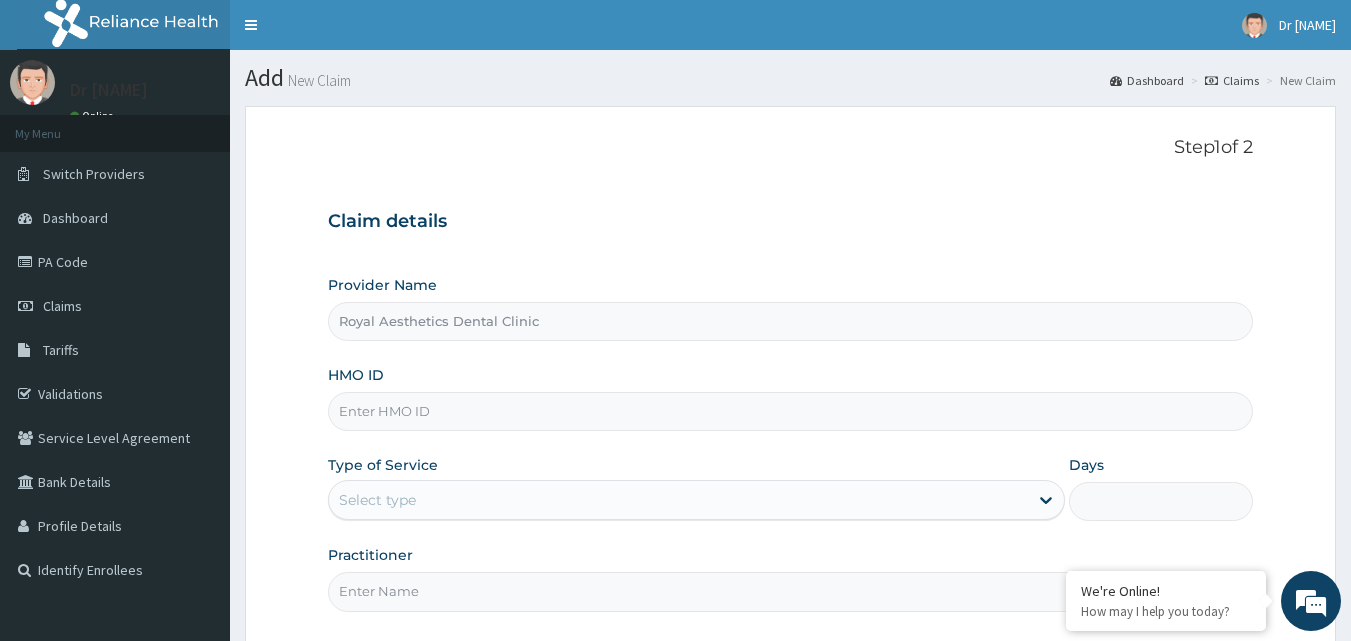 click on "HMO ID" at bounding box center [791, 411] 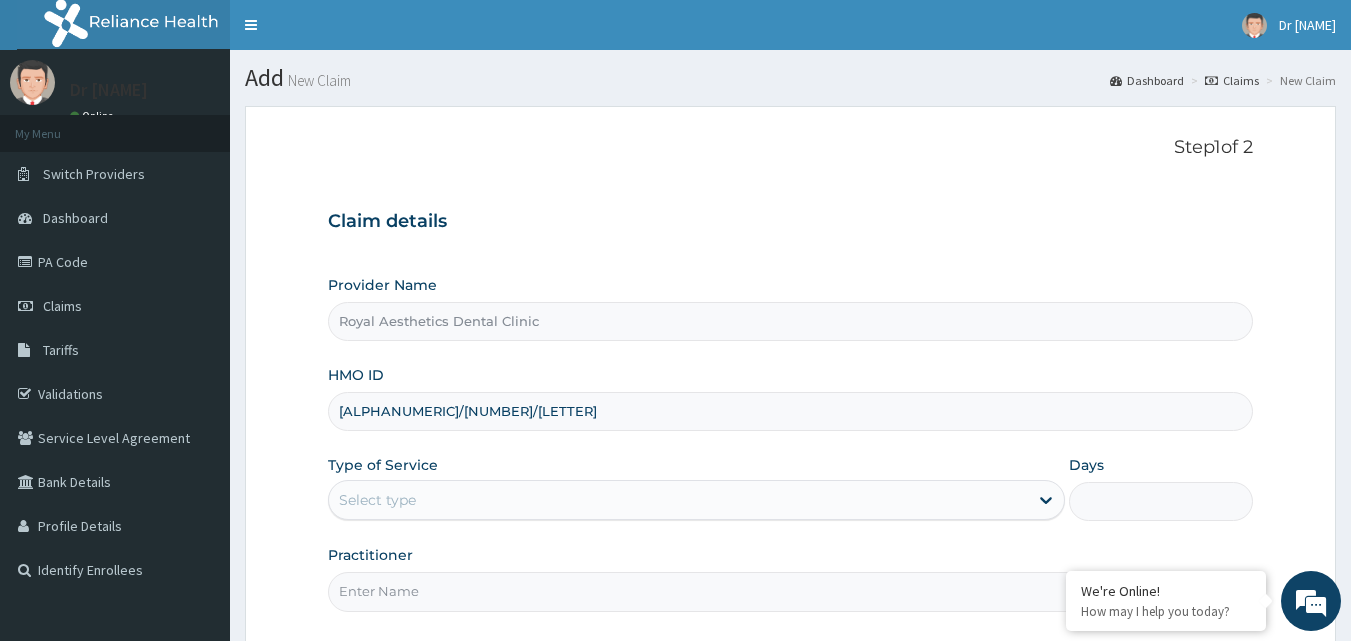 type on "vag/10015/d" 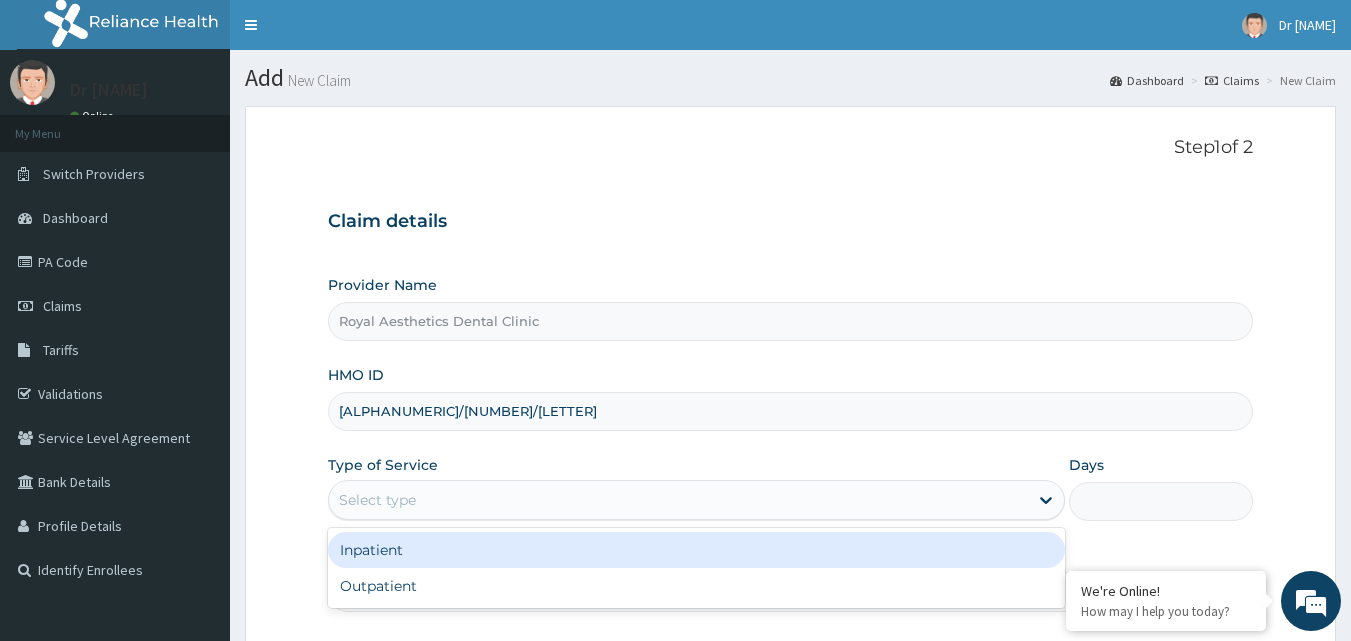 click on "Select type" at bounding box center [678, 500] 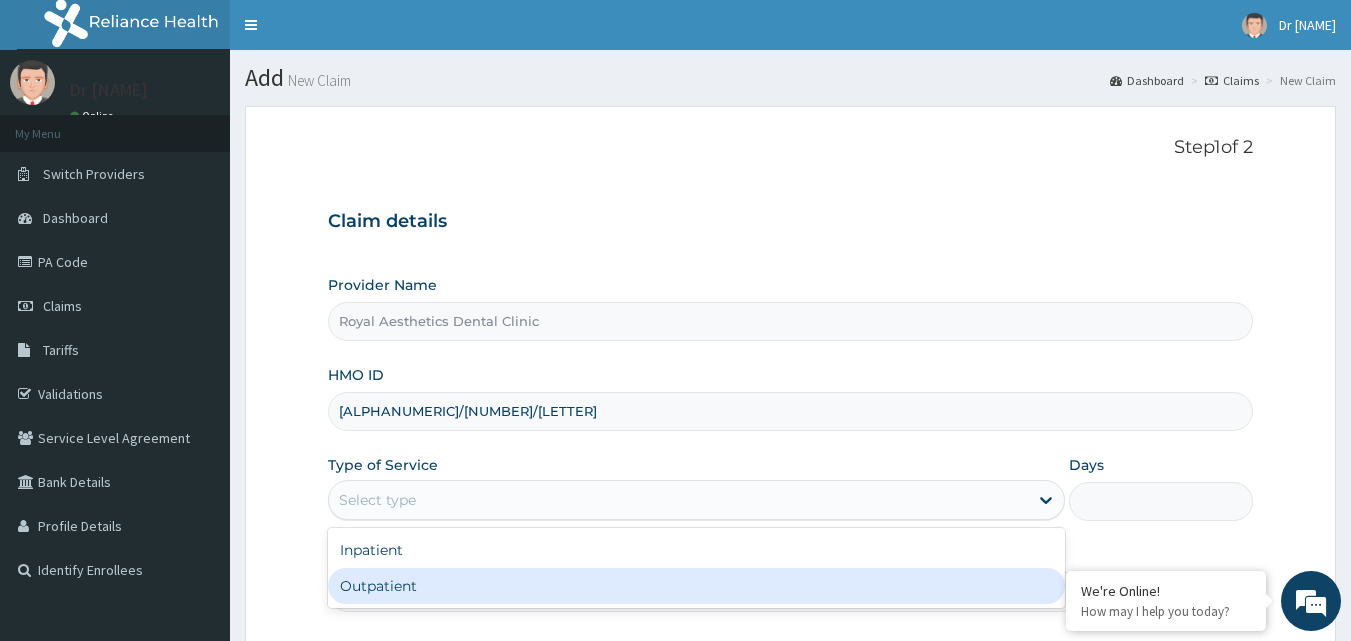 click on "Outpatient" at bounding box center [696, 586] 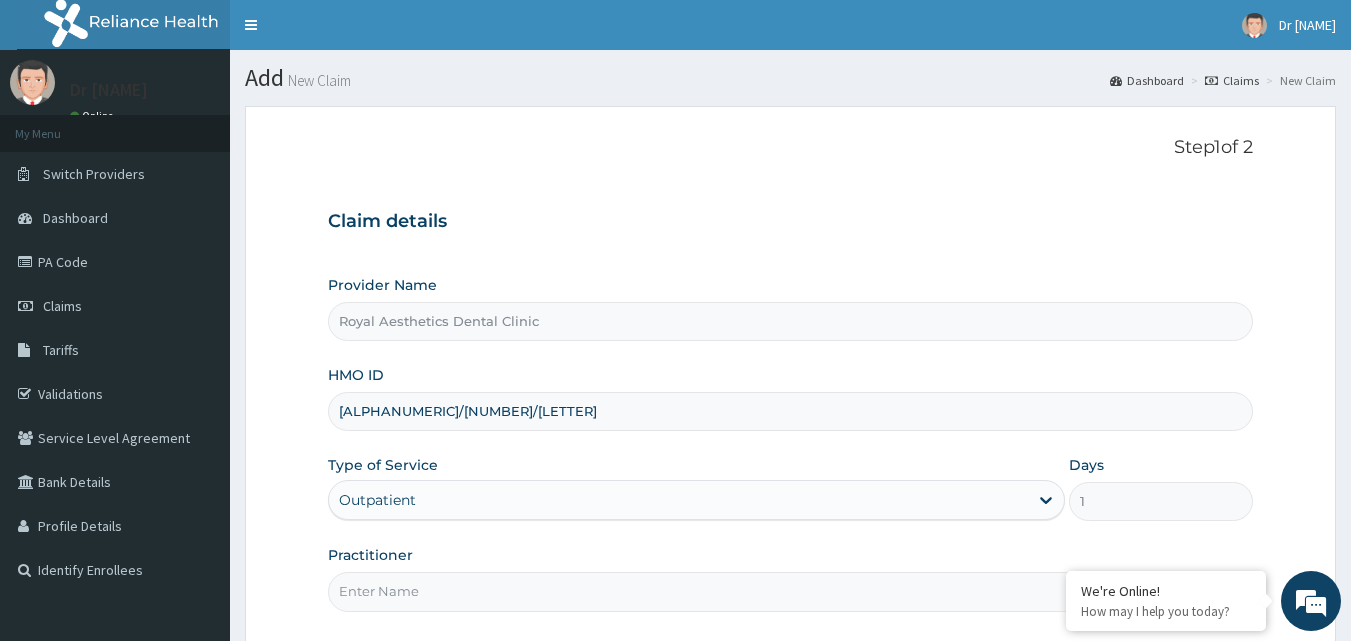 click on "Practitioner" at bounding box center (791, 591) 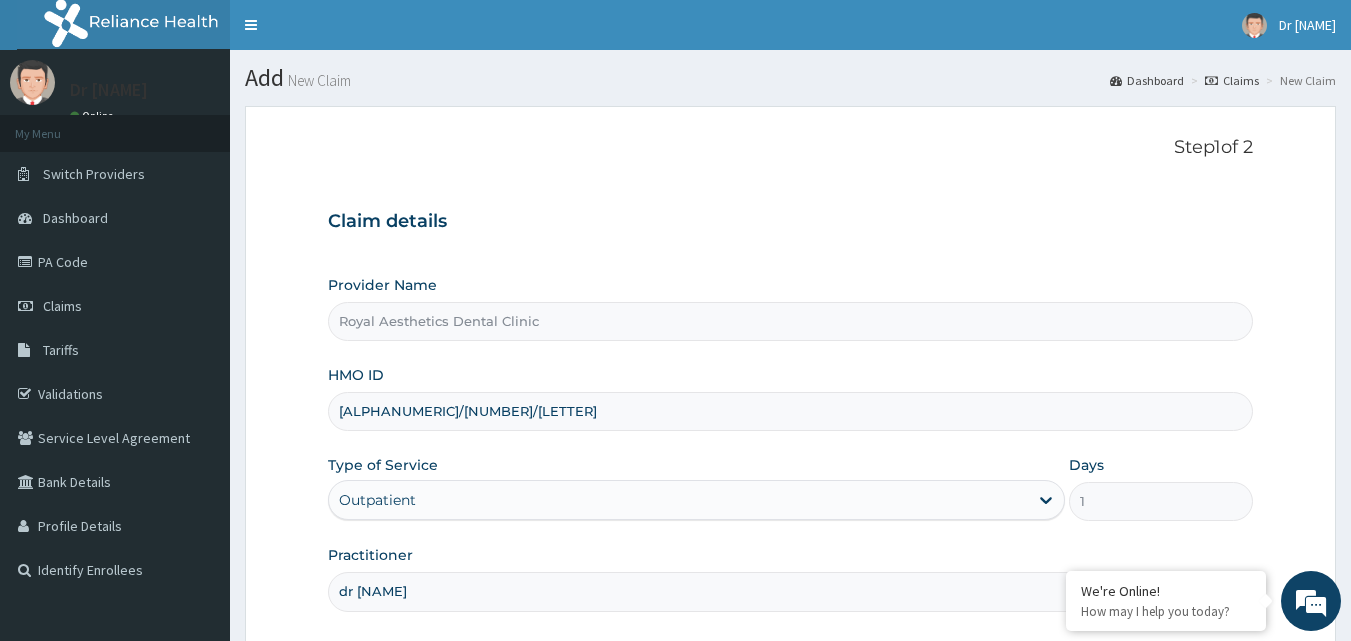scroll, scrollTop: 187, scrollLeft: 0, axis: vertical 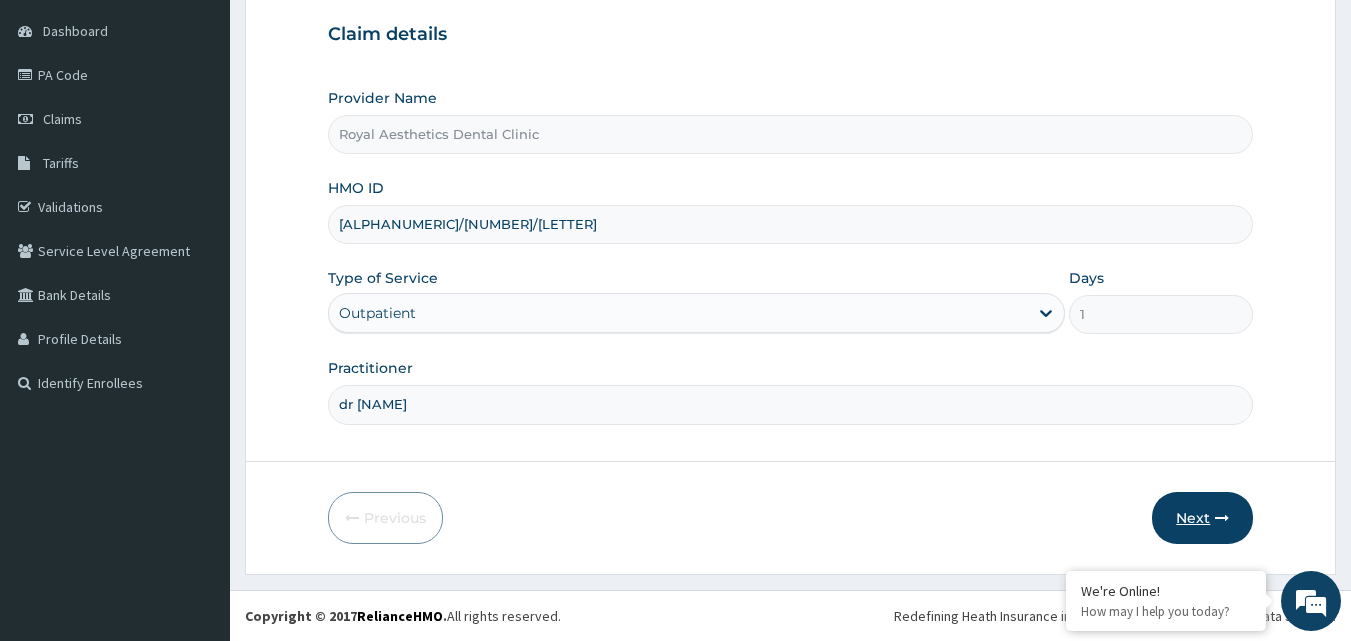 type on "dr bolutife" 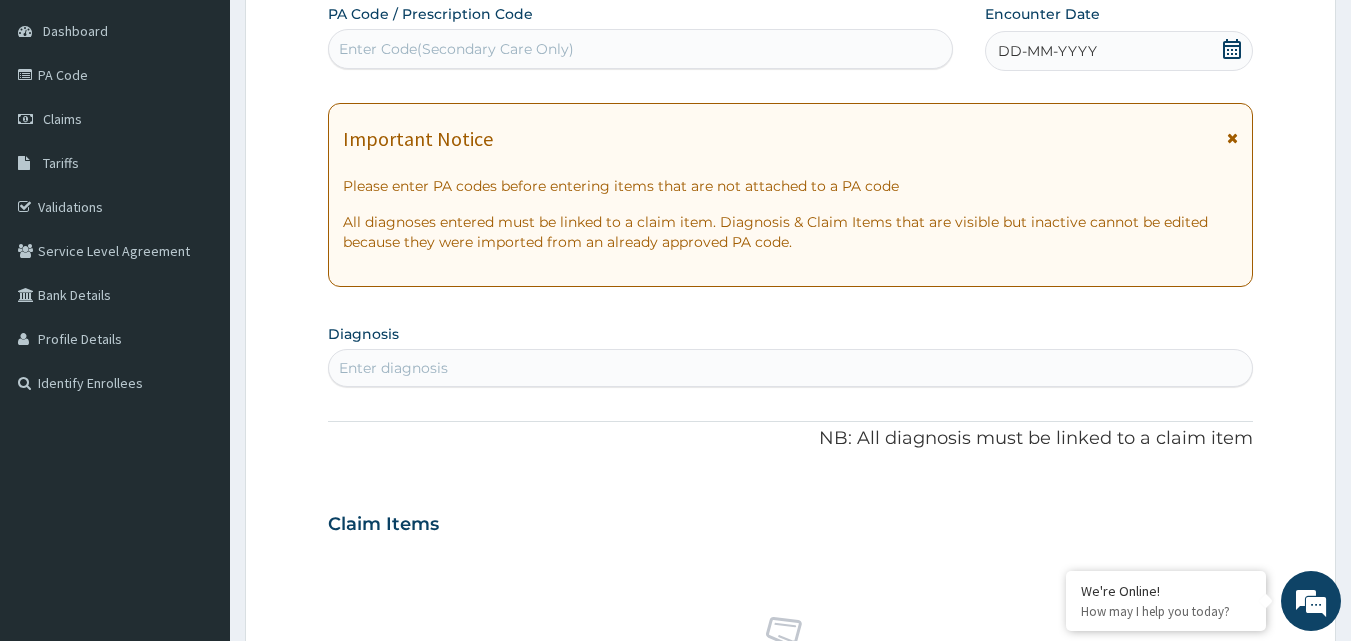 click on "Enter Code(Secondary Care Only)" at bounding box center [641, 49] 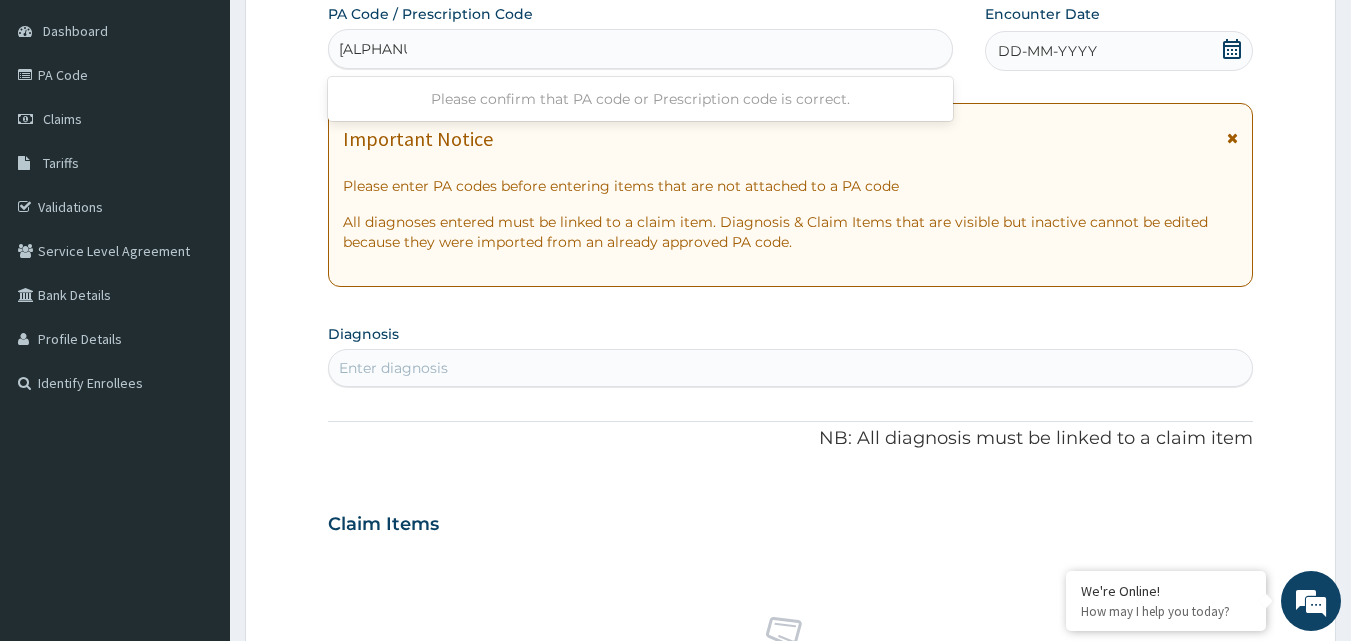 type on "PA/C1B269" 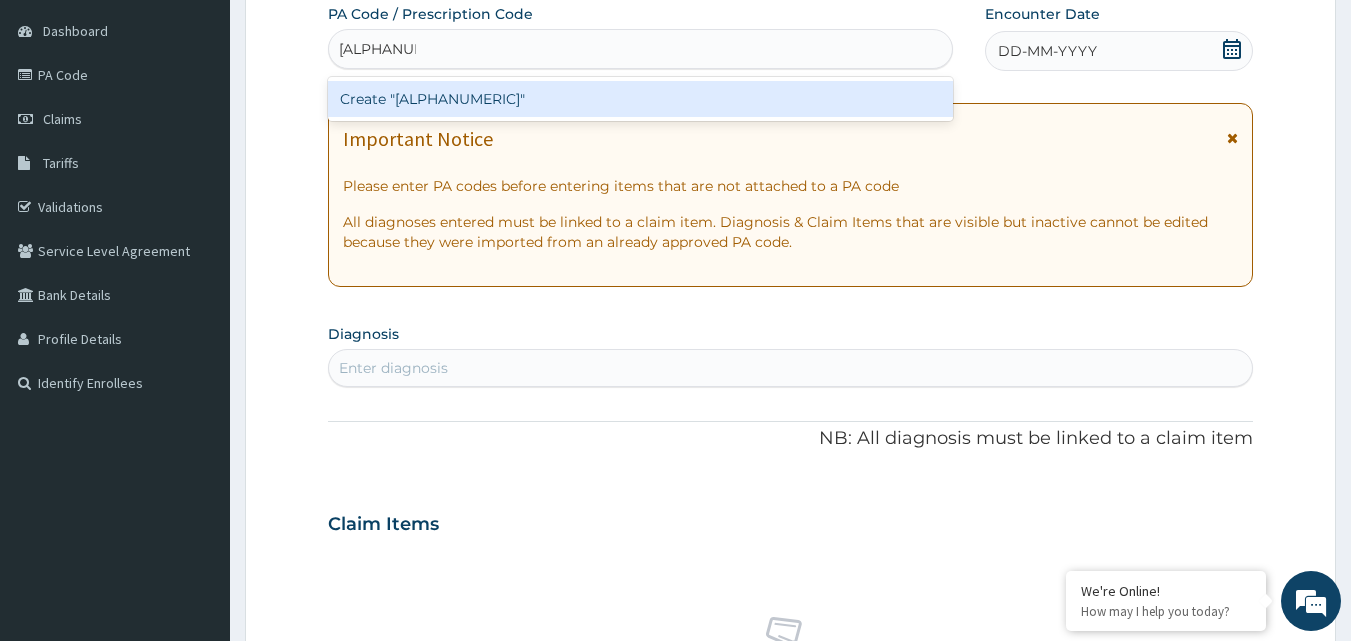 click on "Create "PA/C1B269"" at bounding box center (641, 99) 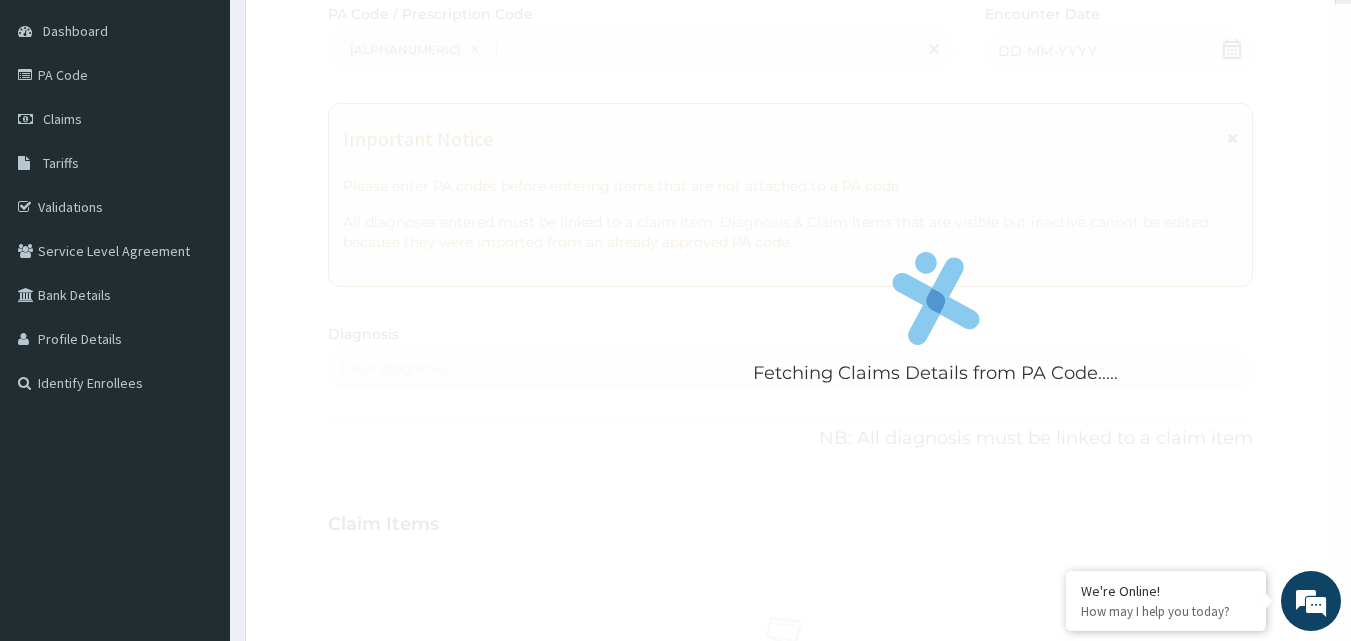 type 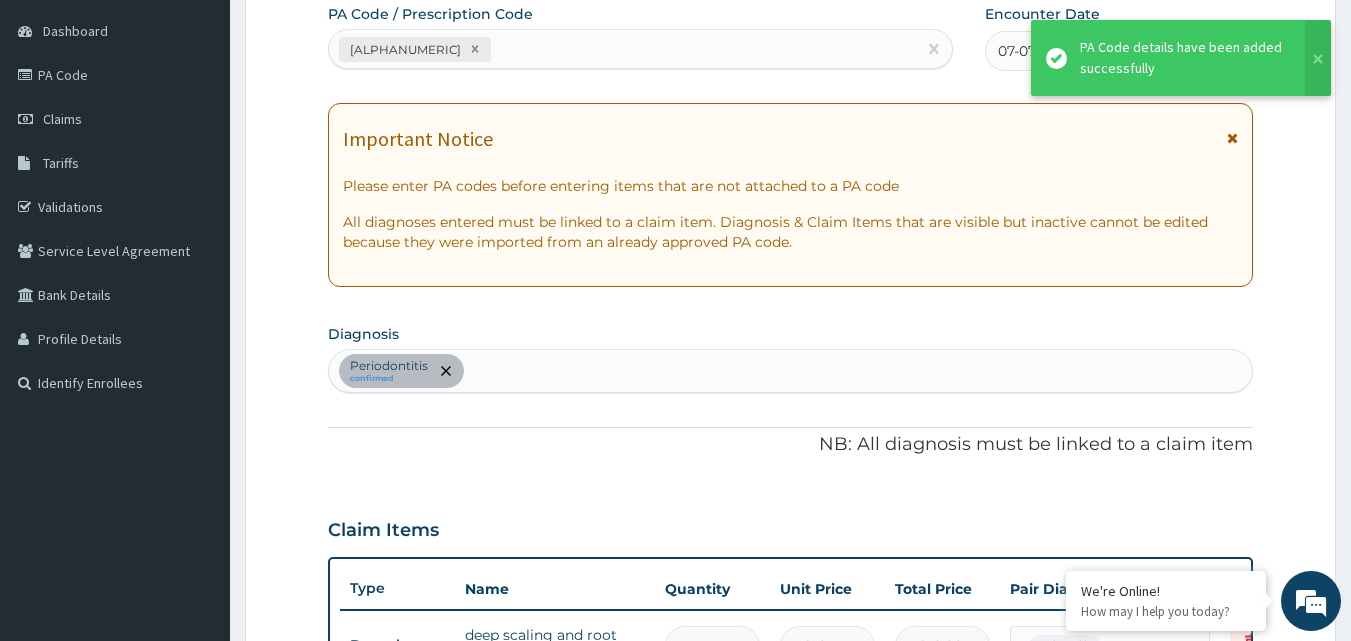 scroll, scrollTop: 719, scrollLeft: 0, axis: vertical 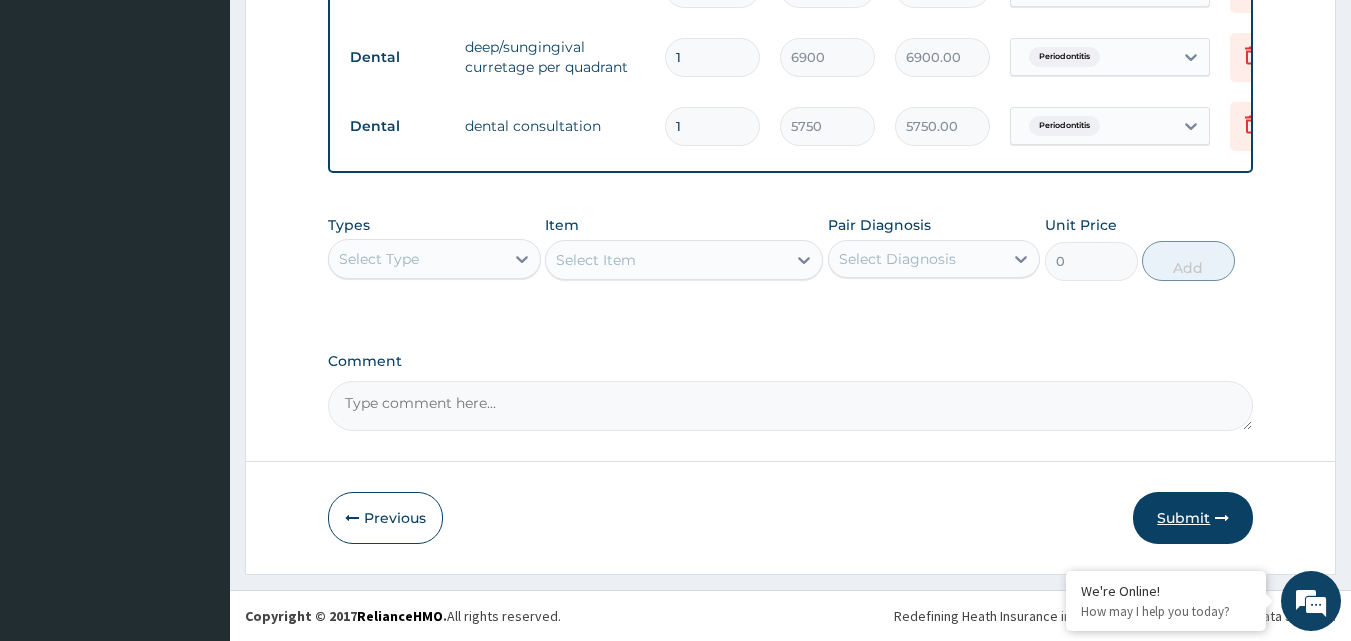 click on "Submit" at bounding box center (1193, 518) 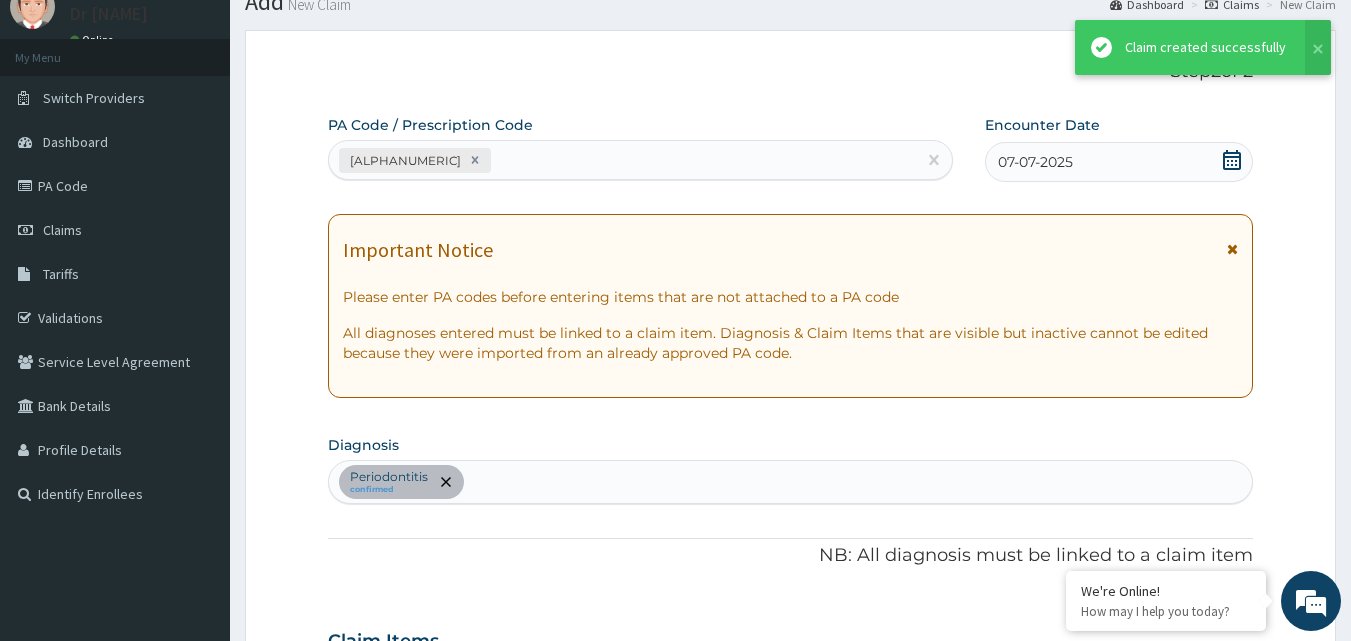 scroll, scrollTop: 928, scrollLeft: 0, axis: vertical 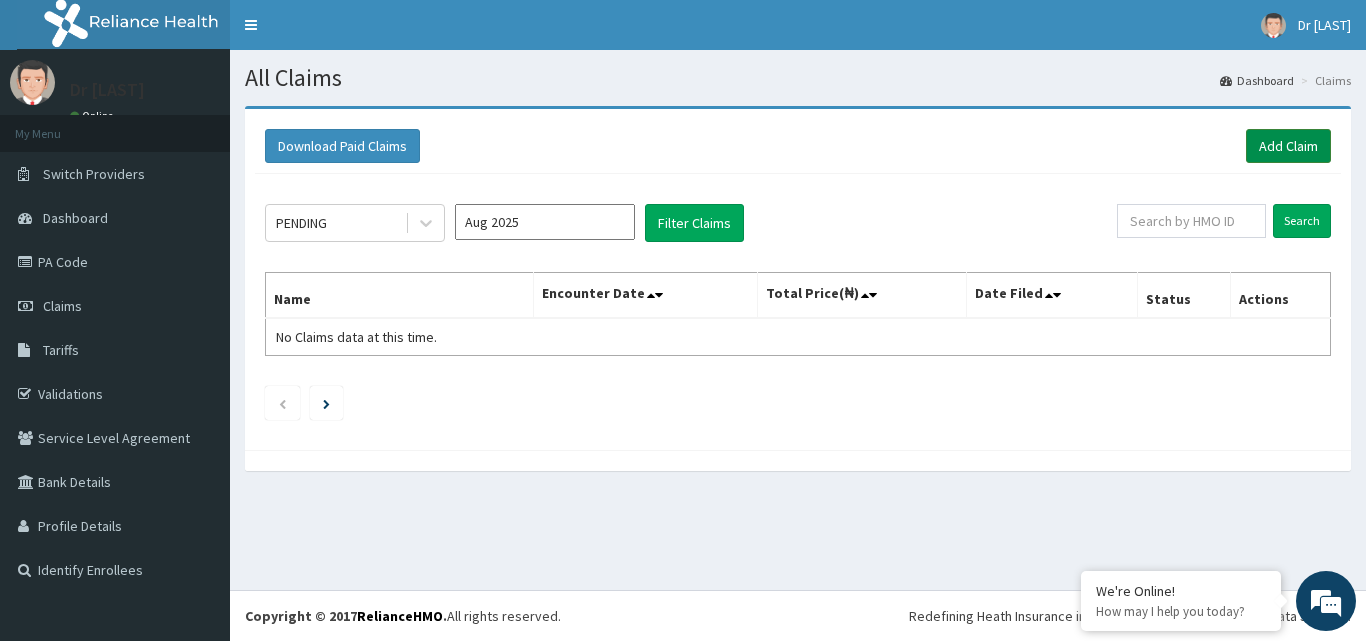 click on "Add Claim" at bounding box center (1288, 146) 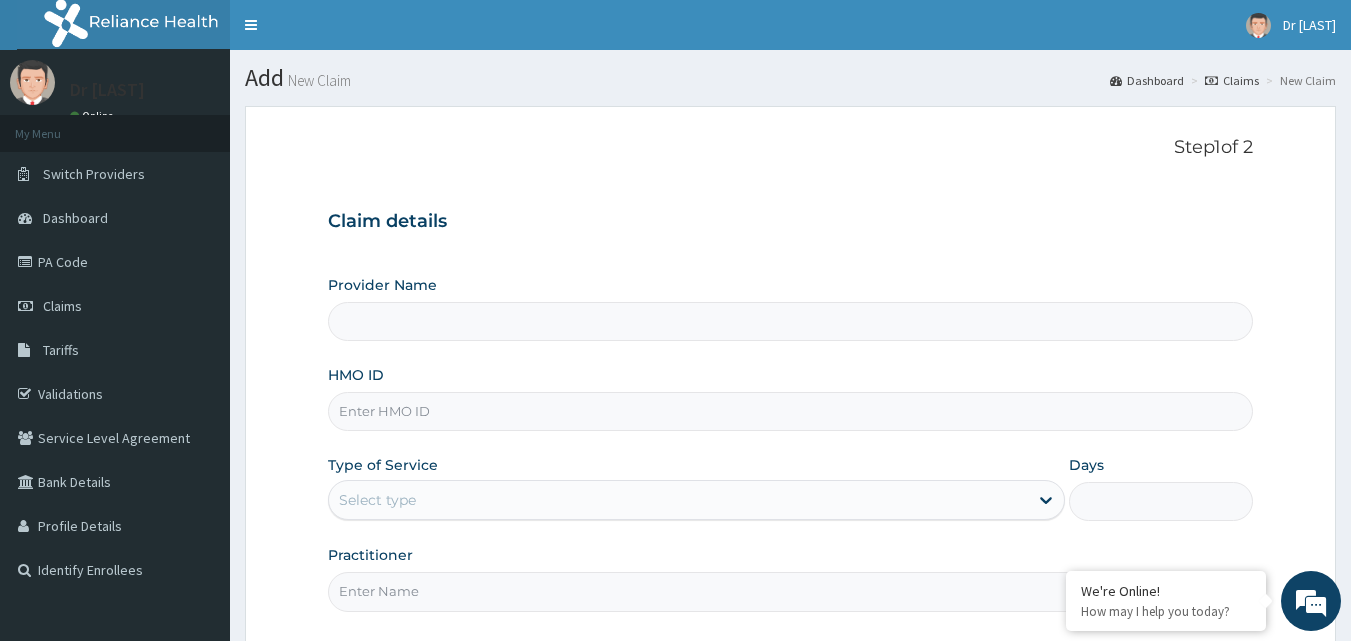 scroll, scrollTop: 0, scrollLeft: 0, axis: both 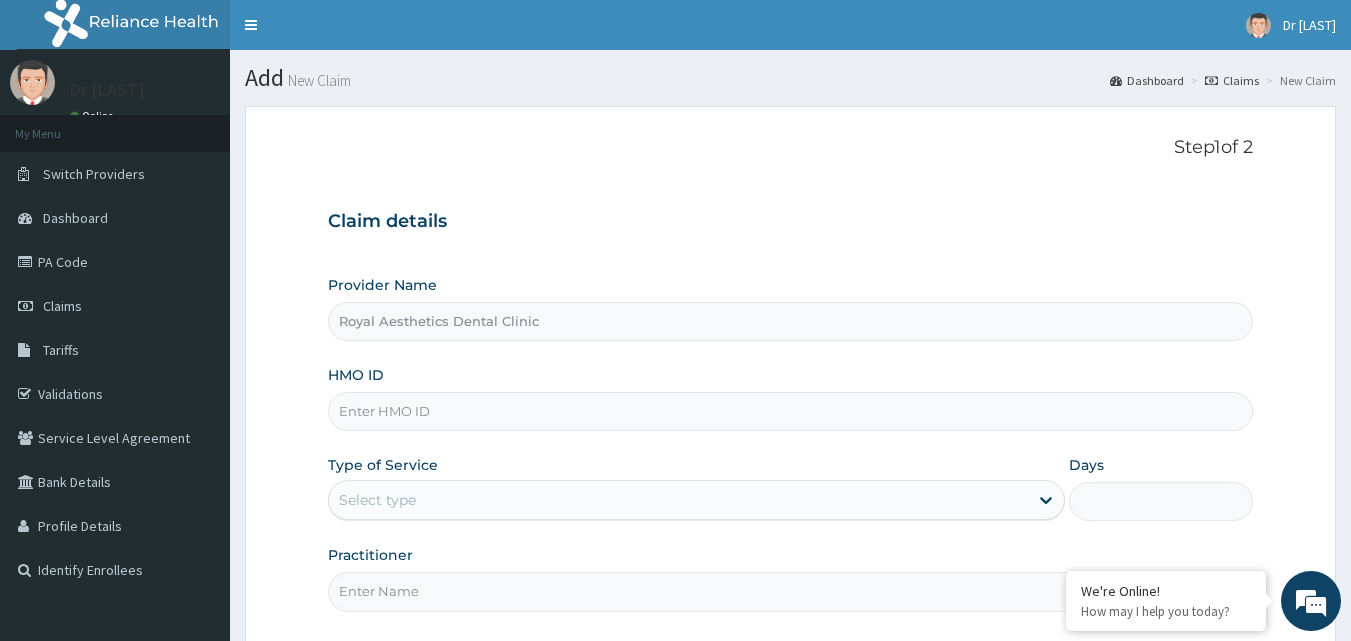 type on "Royal Aesthetics Dental Clinic" 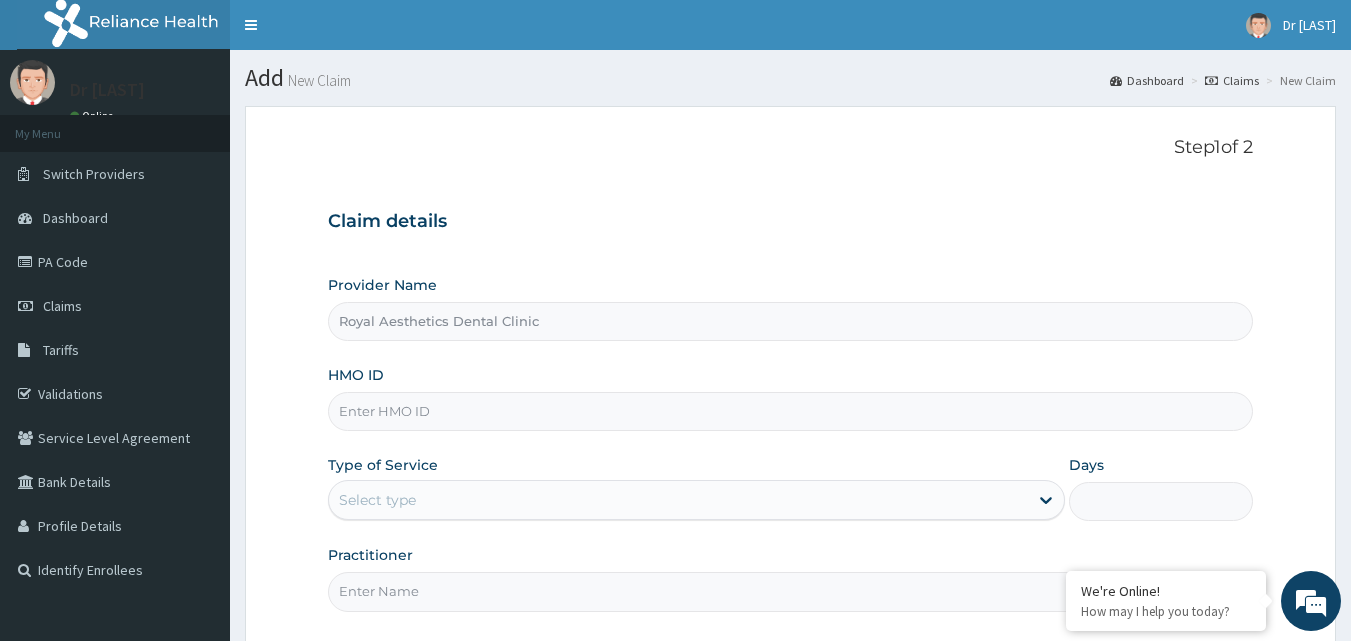 click on "HMO ID" at bounding box center [791, 411] 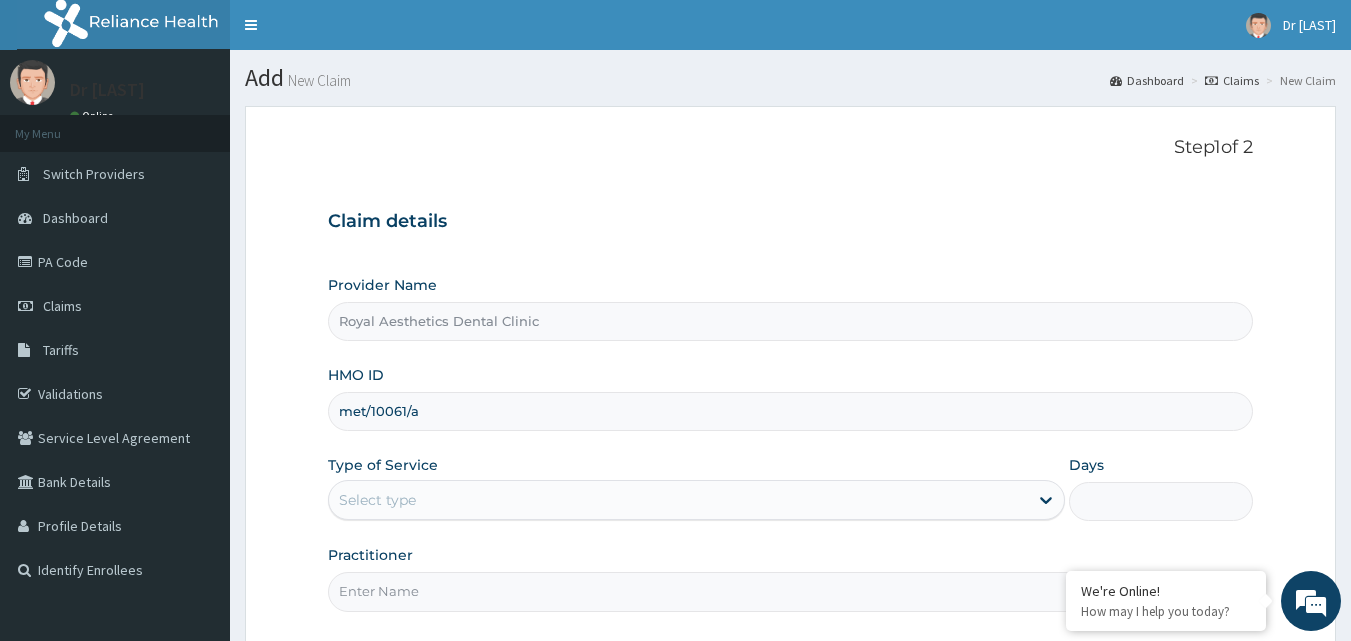 type on "met/10061/a" 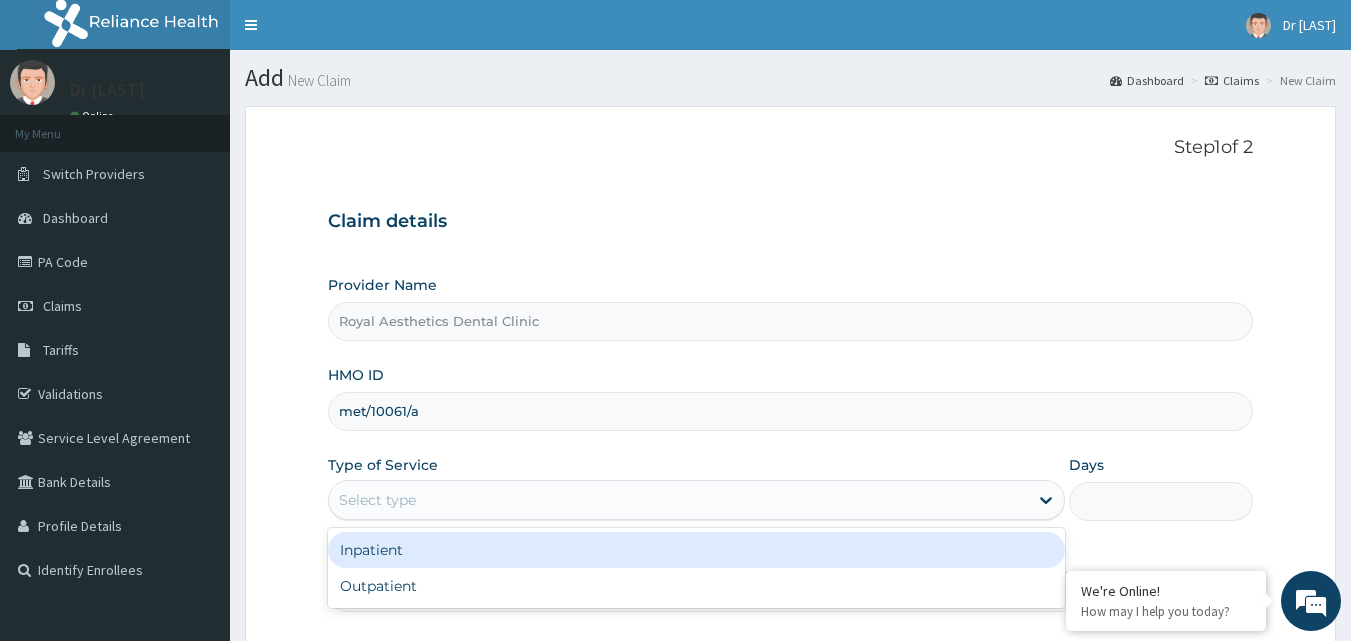 click on "Select type" at bounding box center [696, 500] 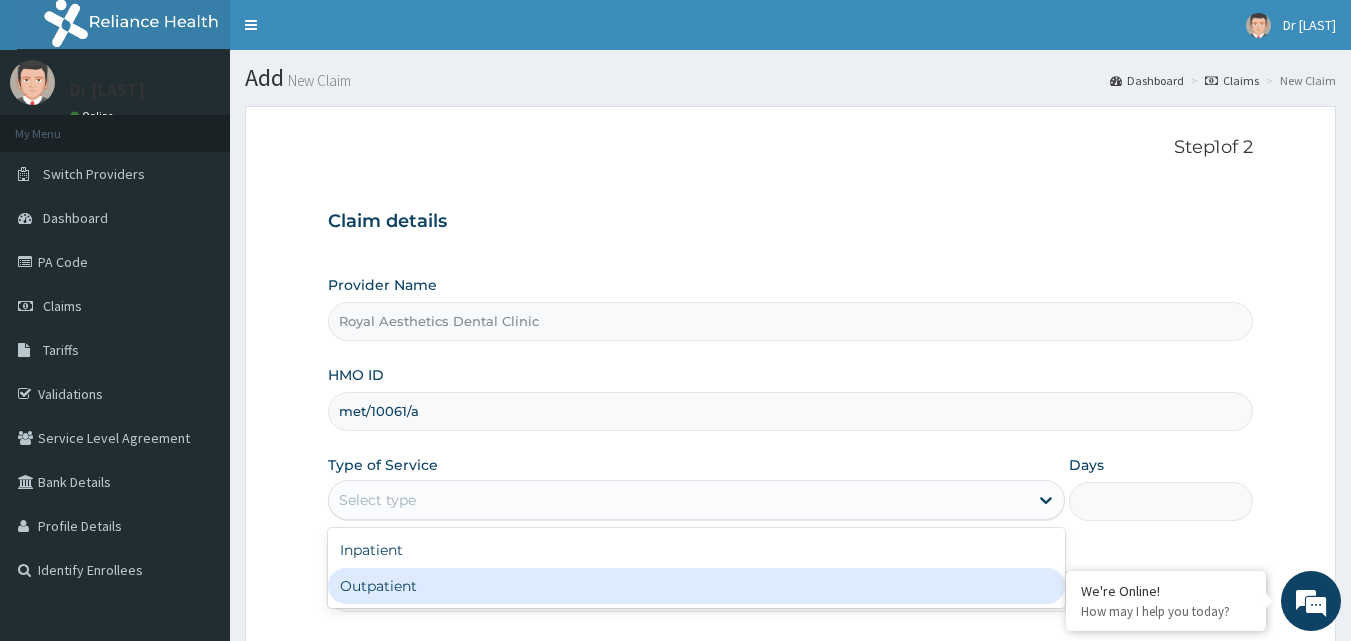 click on "Outpatient" at bounding box center (696, 586) 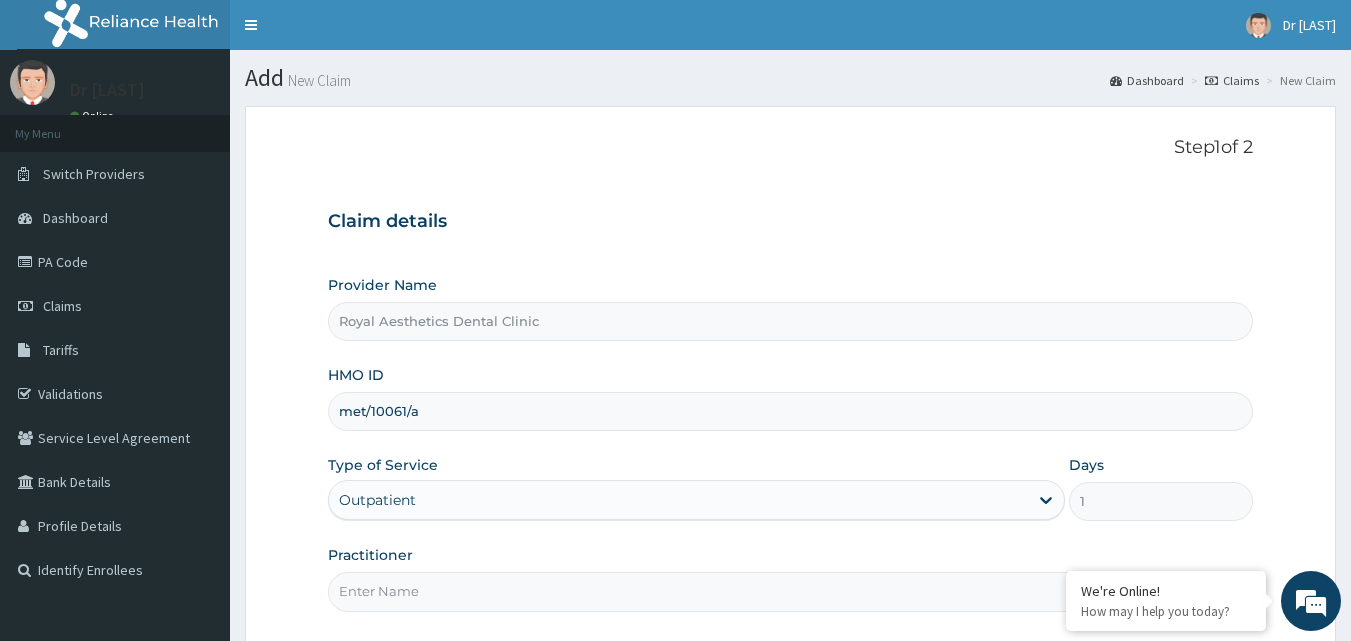 click on "Practitioner" at bounding box center [791, 591] 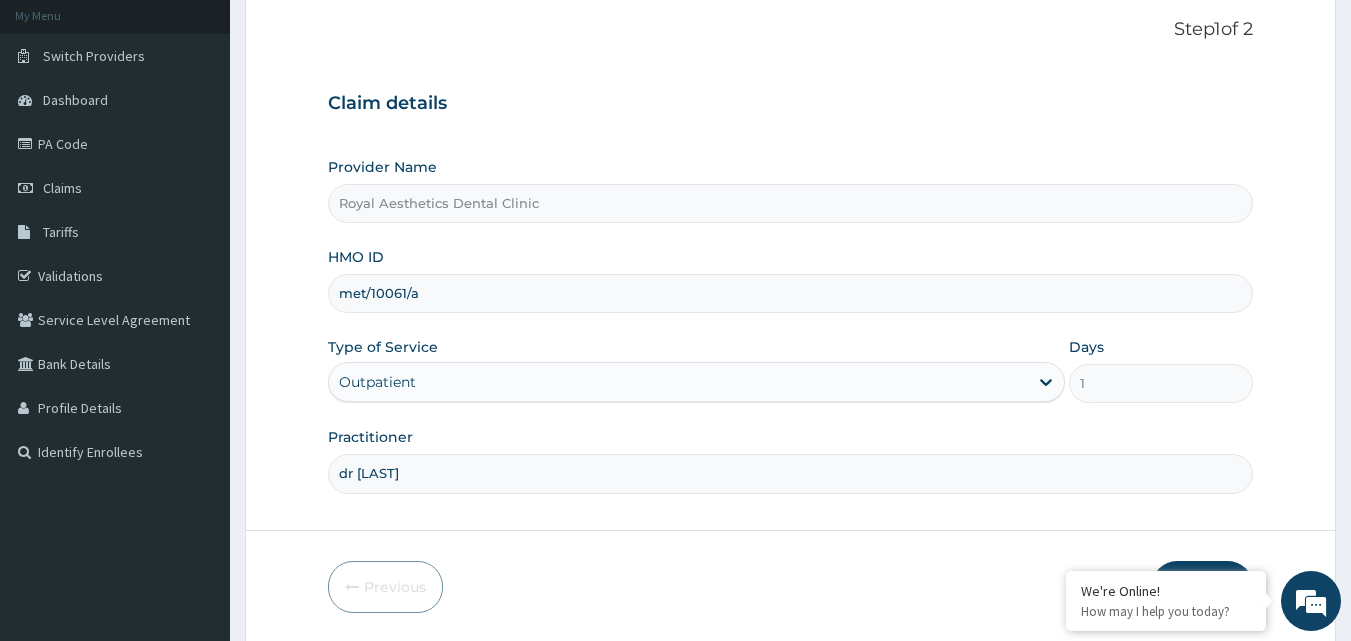 scroll, scrollTop: 187, scrollLeft: 0, axis: vertical 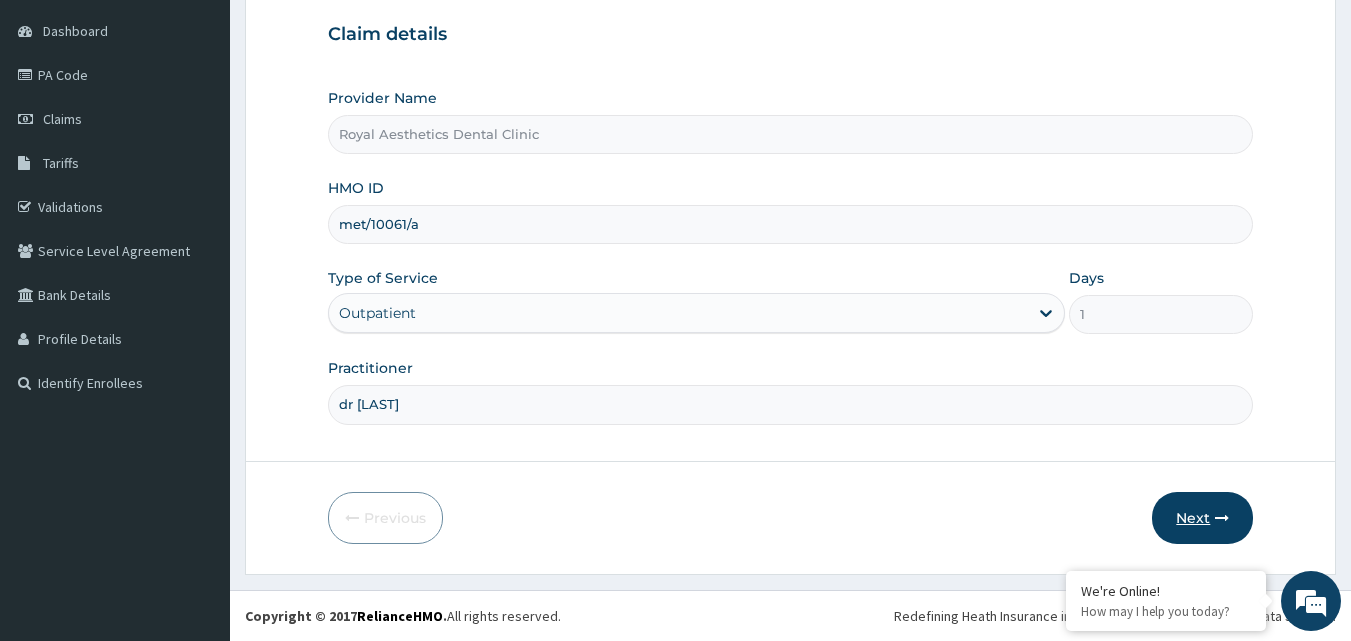 type on "dr [LAST]" 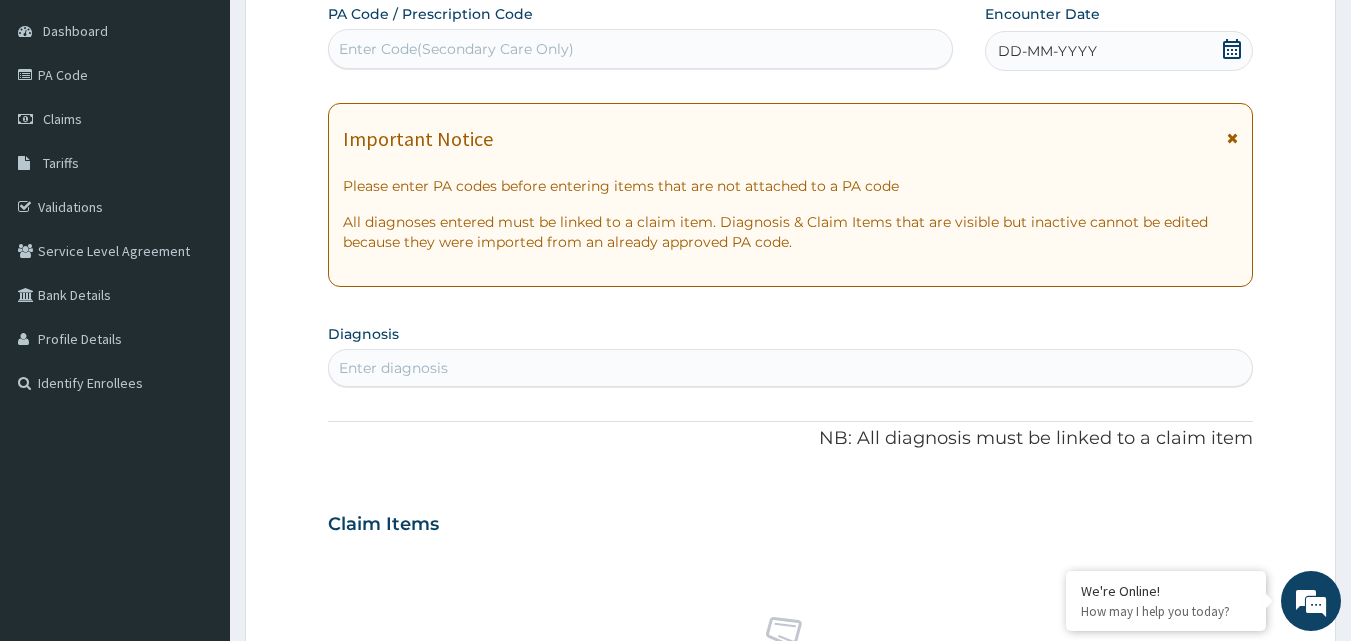 click on "Enter Code(Secondary Care Only)" at bounding box center [456, 49] 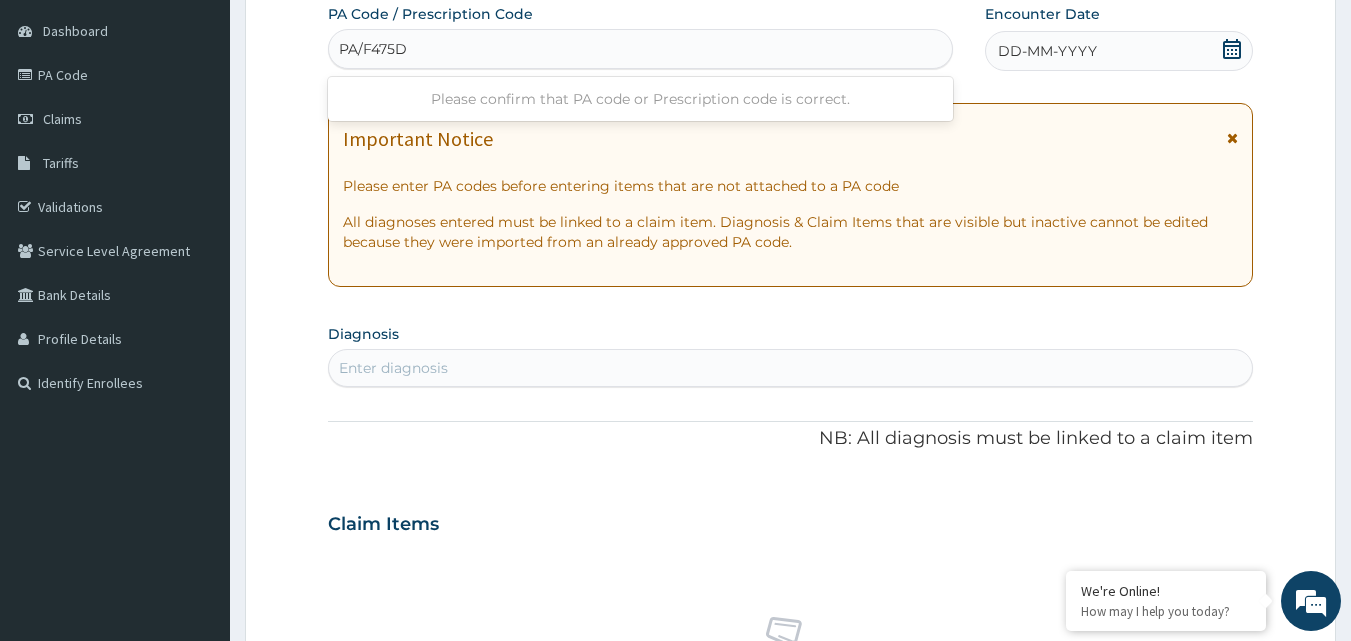 type on "PA/F475D2" 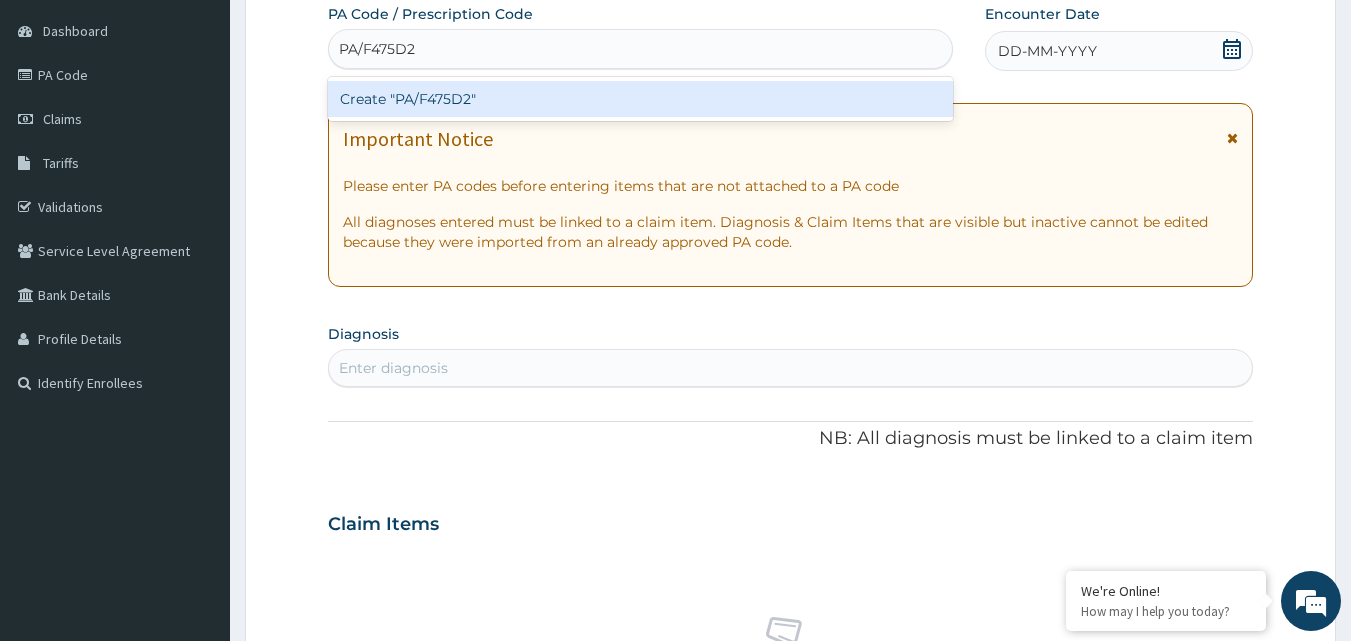 click on "Create "PA/F475D2"" at bounding box center [641, 99] 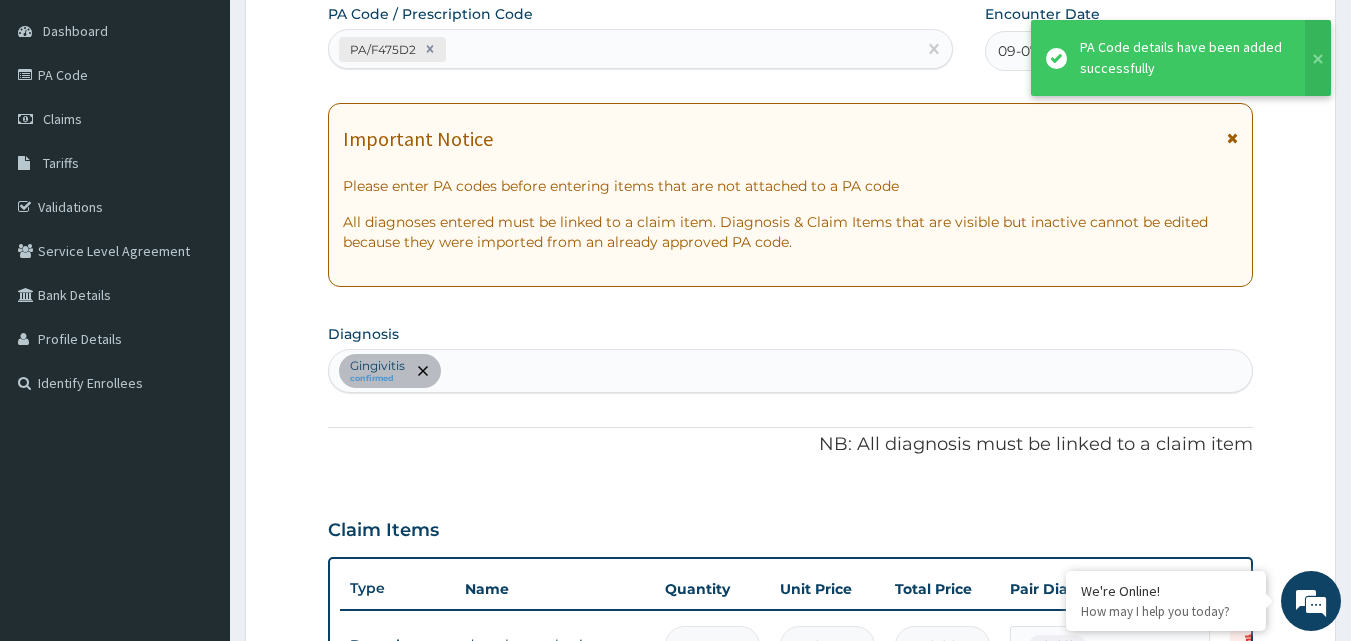 scroll, scrollTop: 650, scrollLeft: 0, axis: vertical 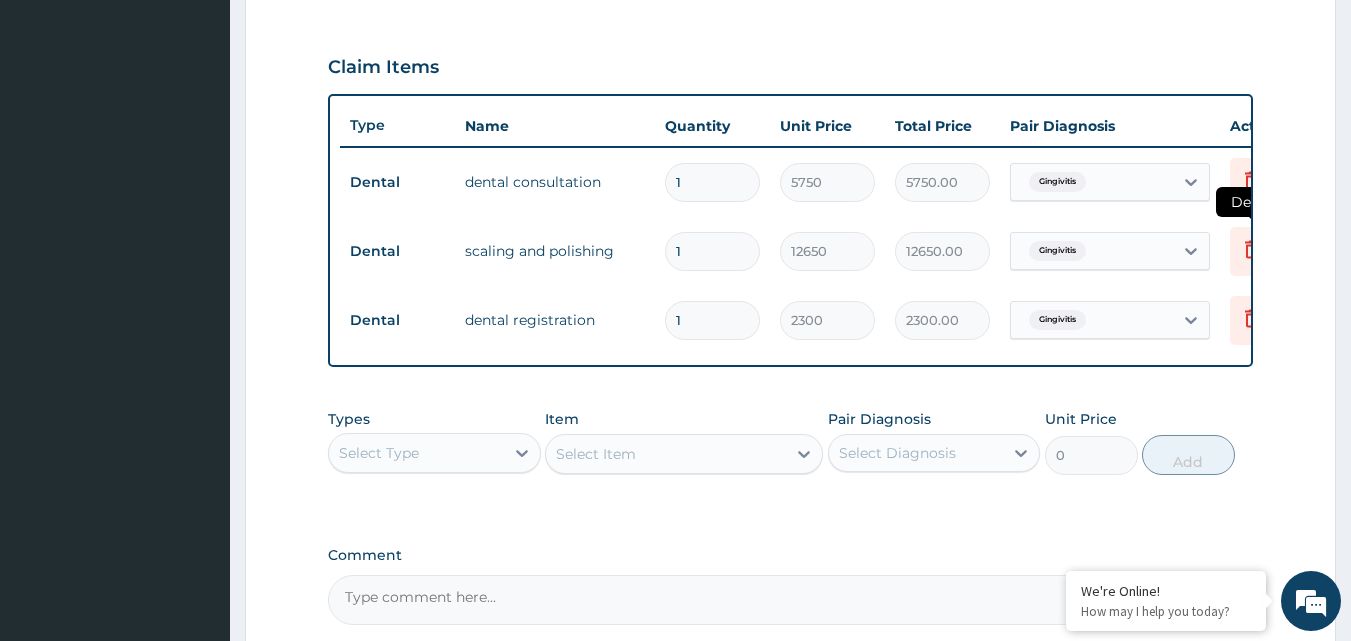 click 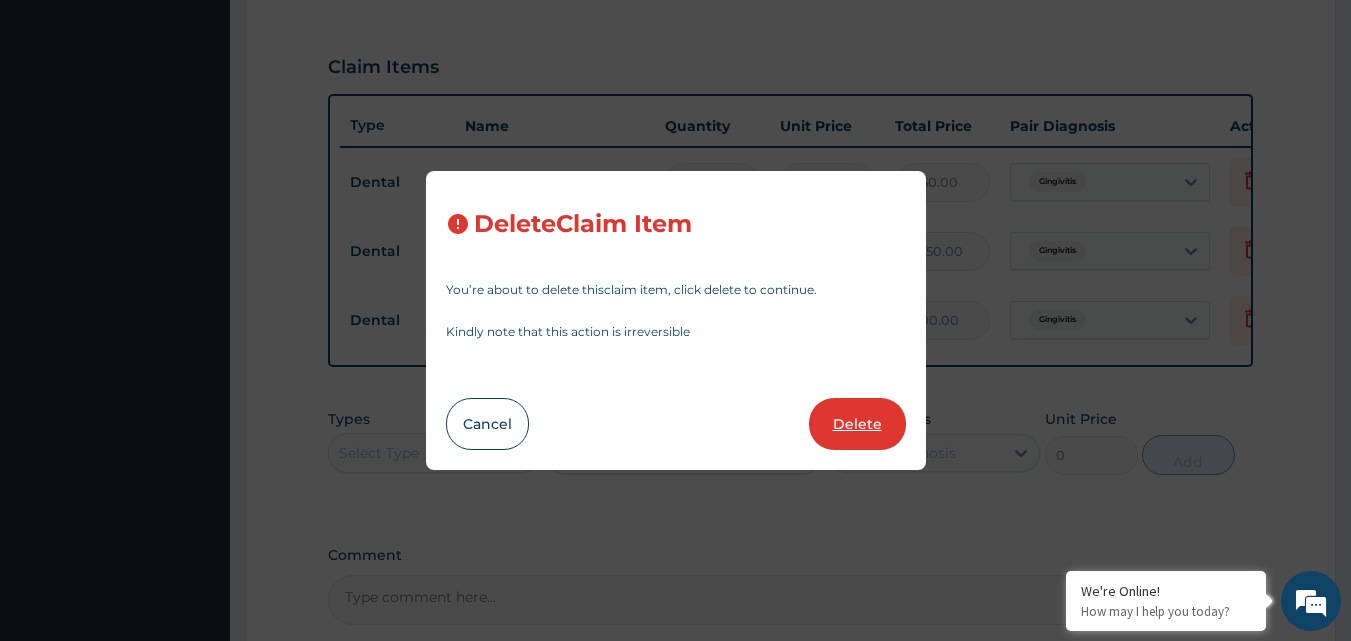 click on "Delete" at bounding box center (857, 424) 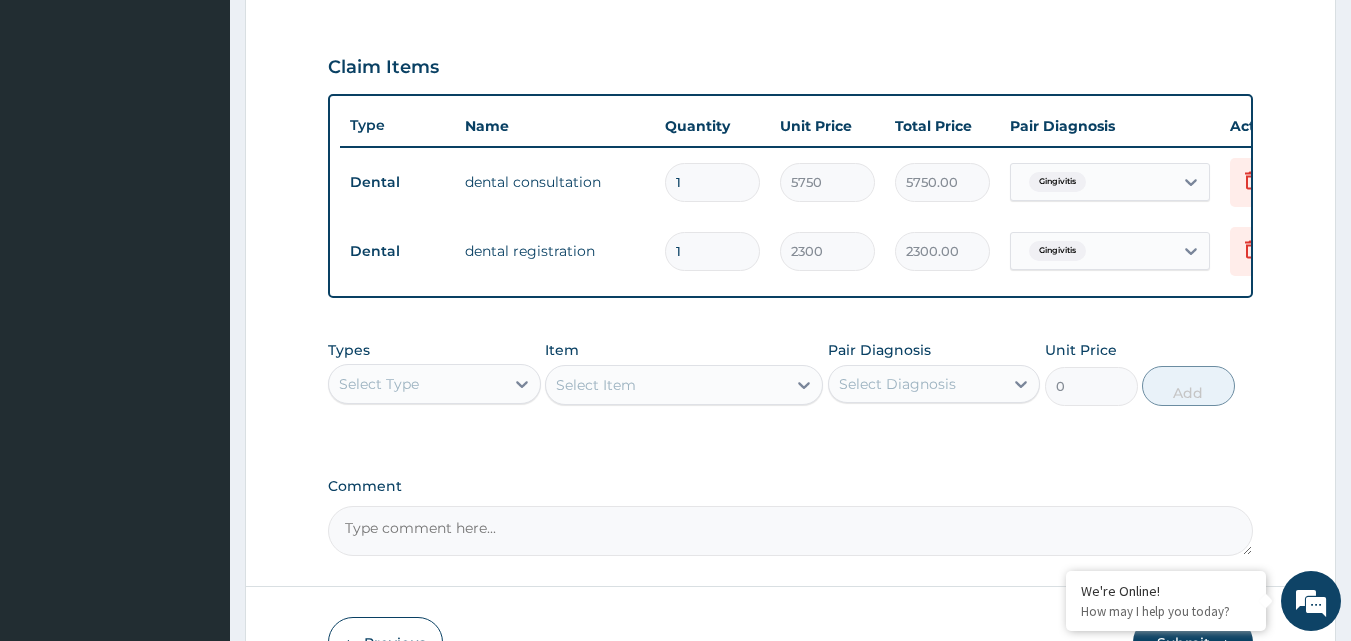 scroll, scrollTop: 790, scrollLeft: 0, axis: vertical 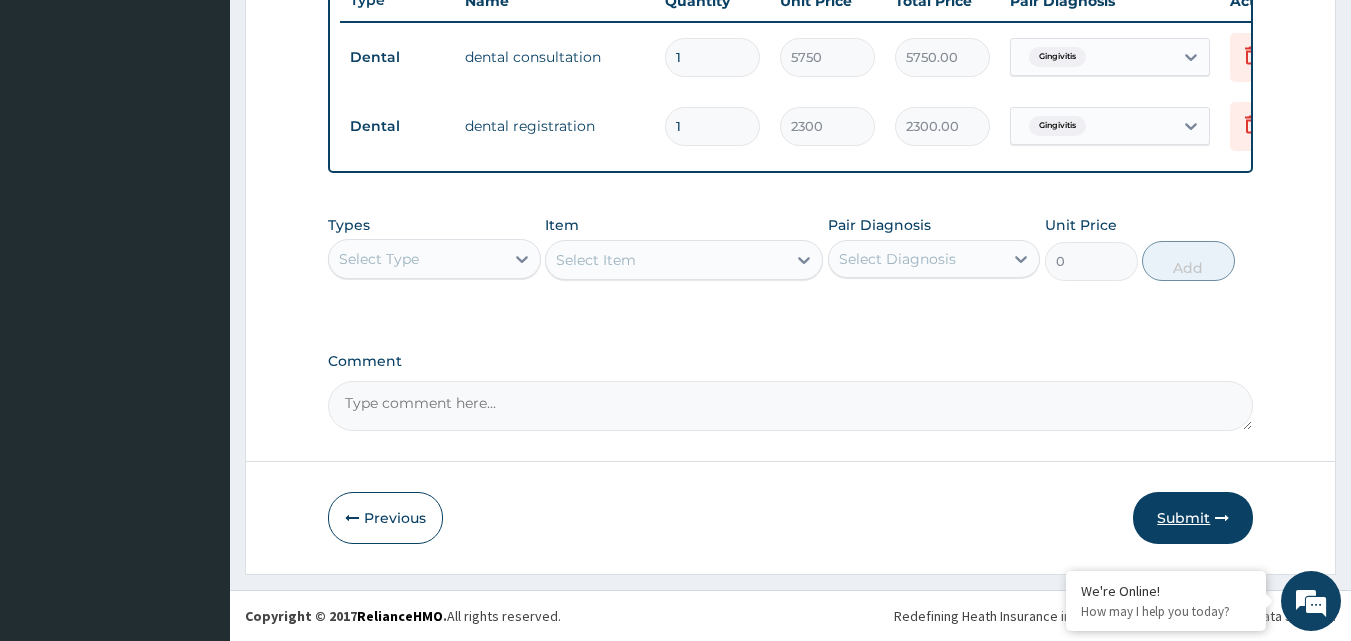 click on "Submit" at bounding box center (1193, 518) 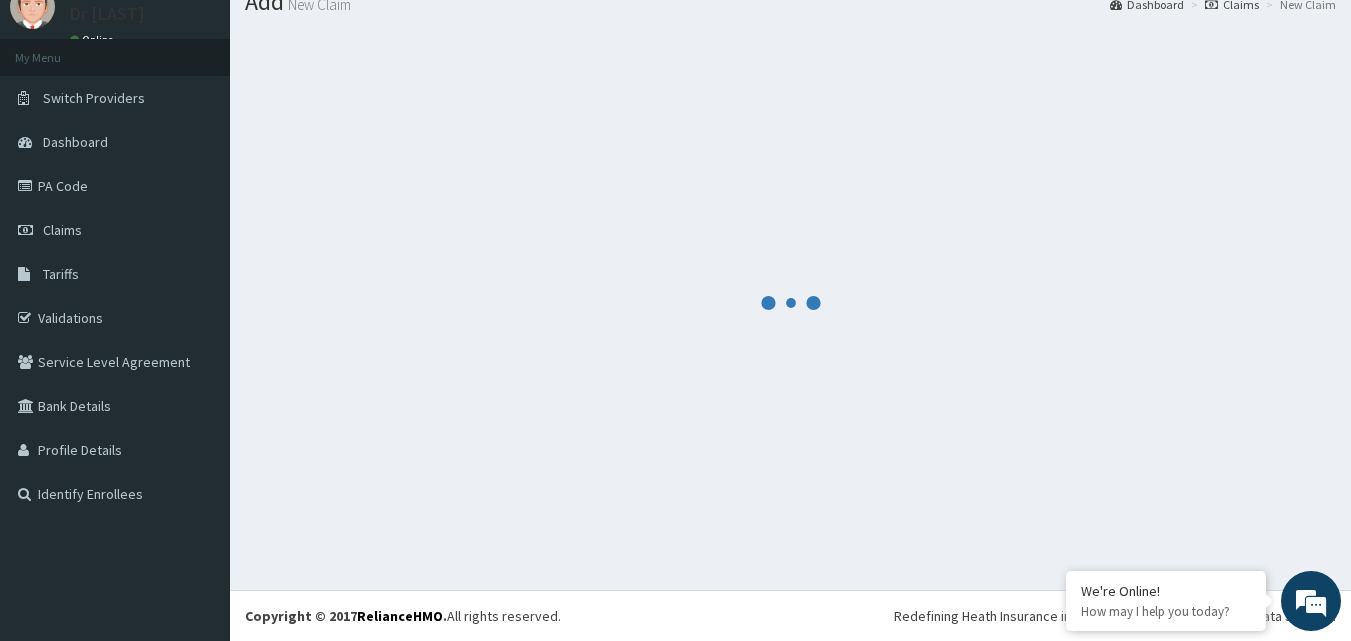 scroll, scrollTop: 790, scrollLeft: 0, axis: vertical 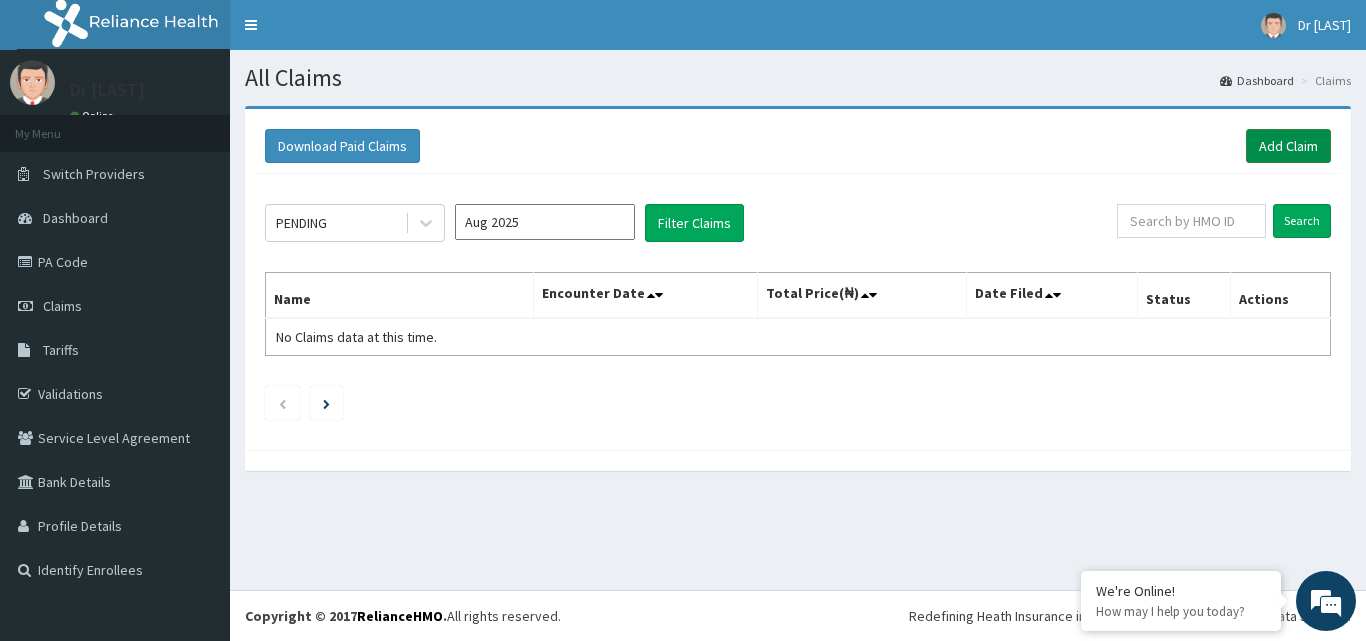 click on "Add Claim" at bounding box center (1288, 146) 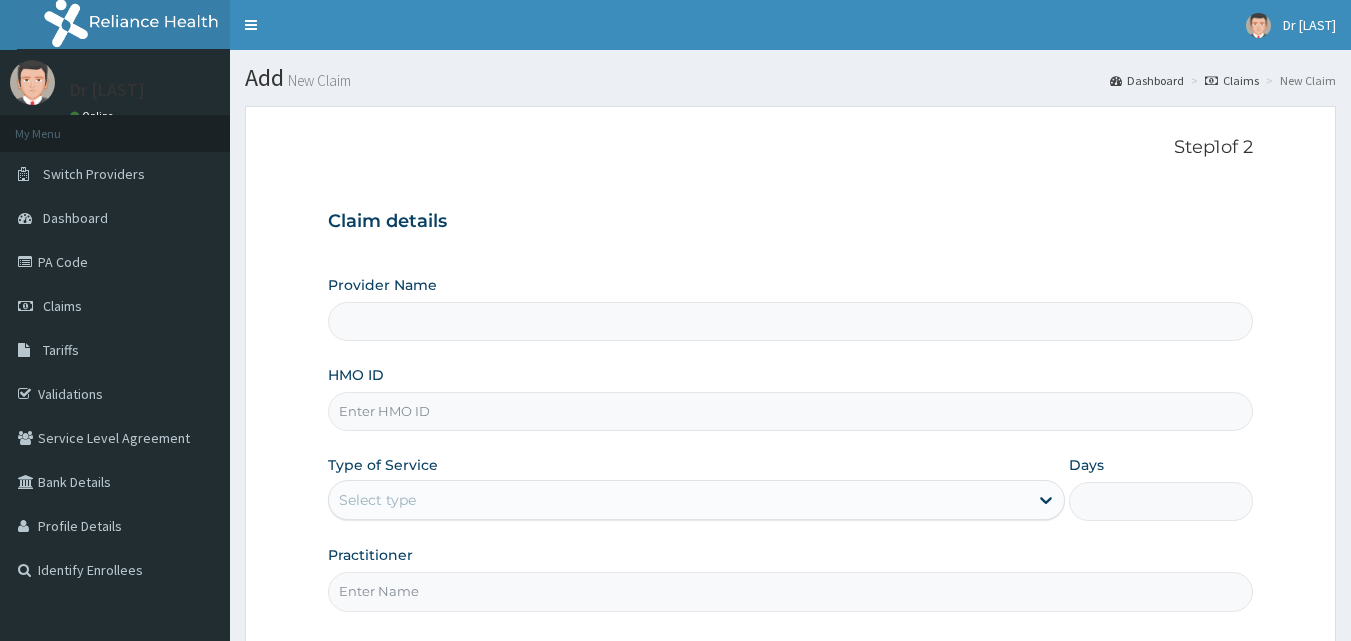 scroll, scrollTop: 0, scrollLeft: 0, axis: both 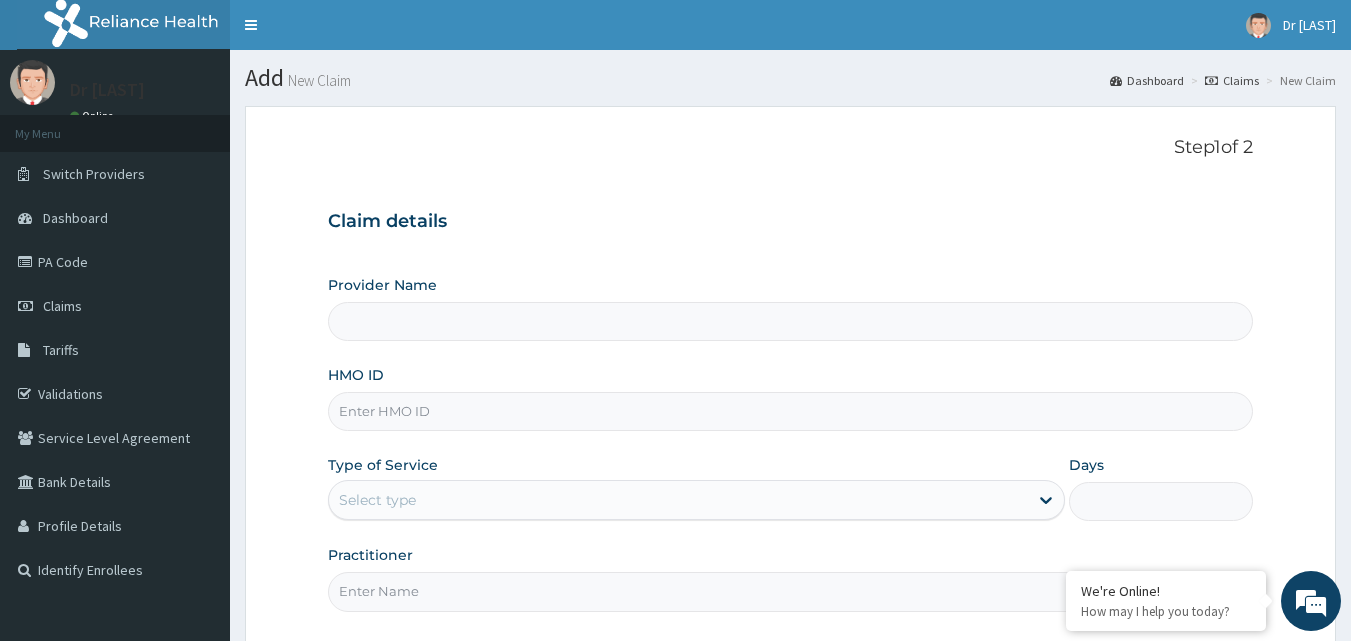 type on "Royal Aesthetics Dental Clinic" 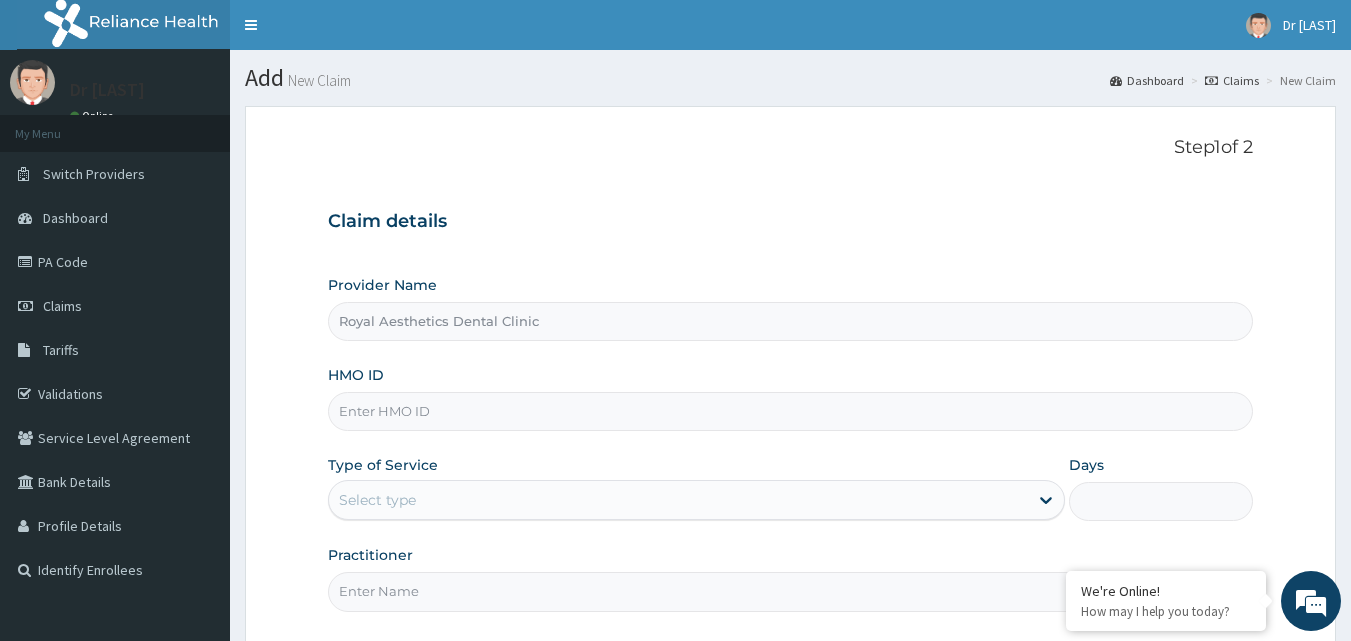 scroll, scrollTop: 0, scrollLeft: 0, axis: both 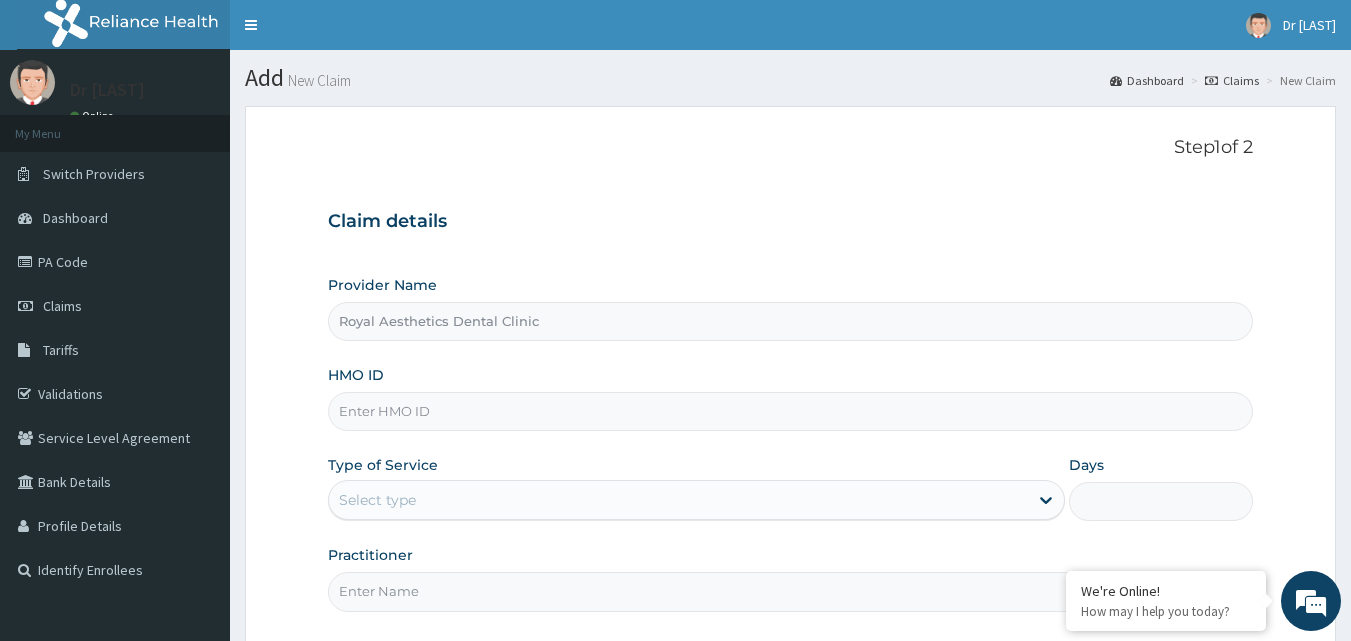click on "HMO ID" at bounding box center (791, 411) 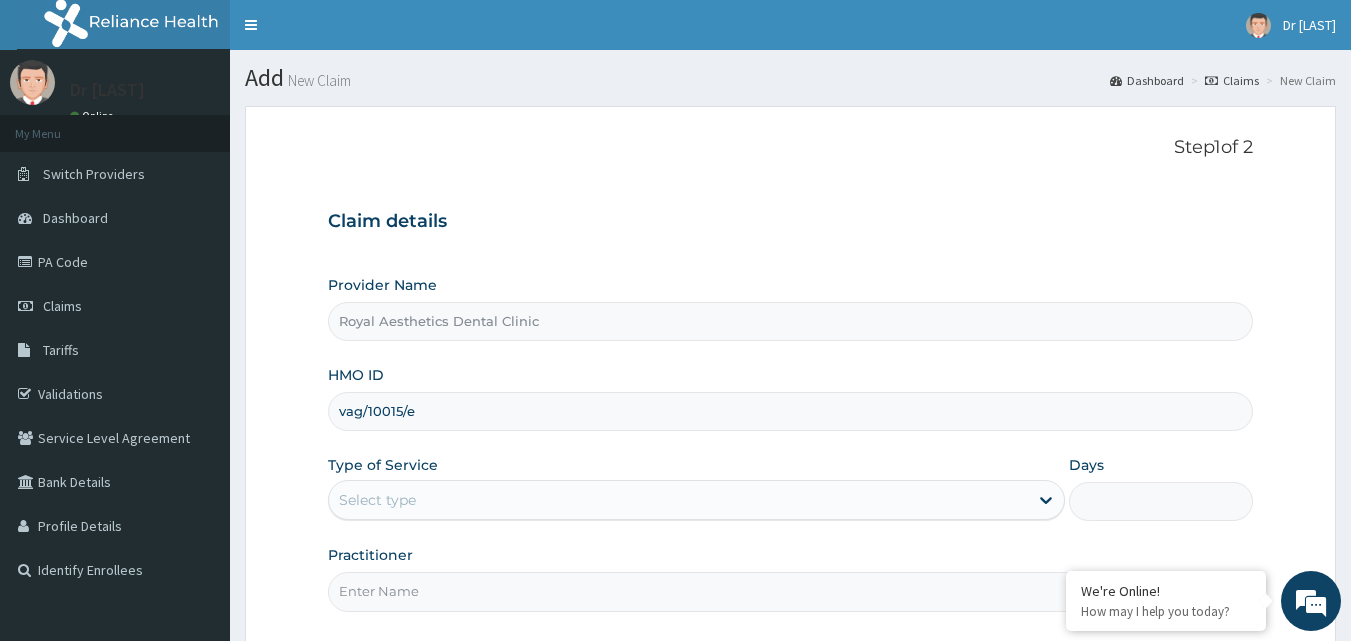 type on "vag/10015/e" 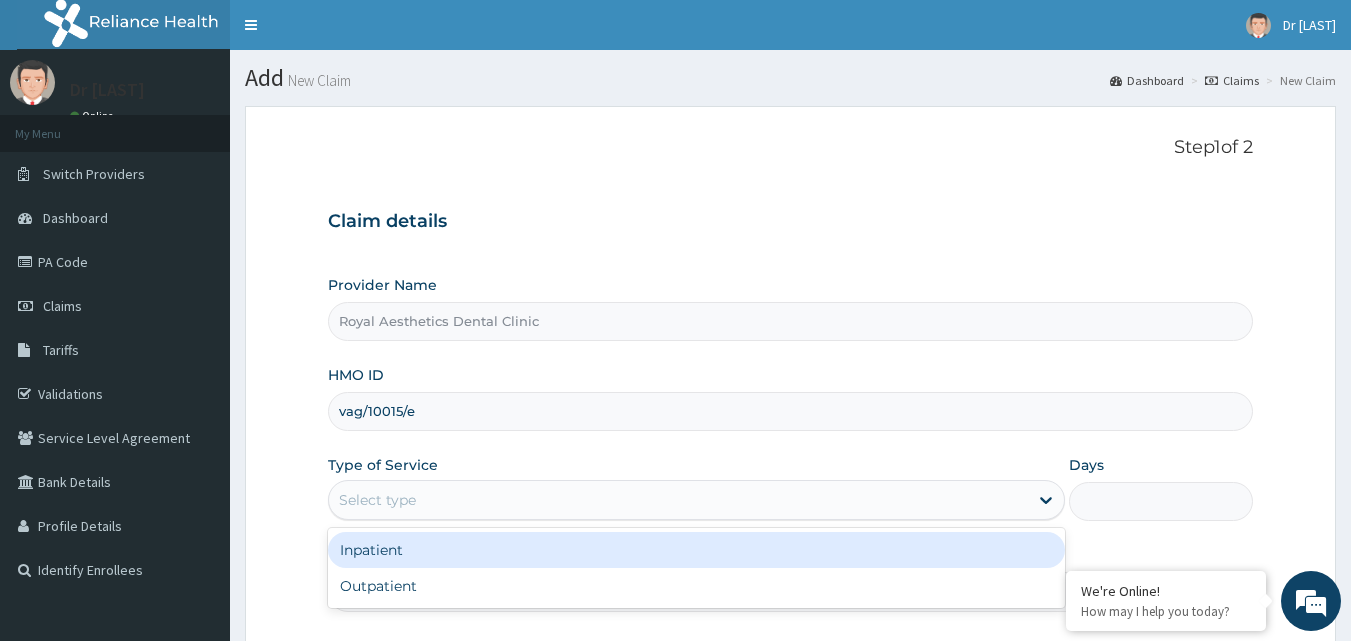 click on "Select type" at bounding box center (678, 500) 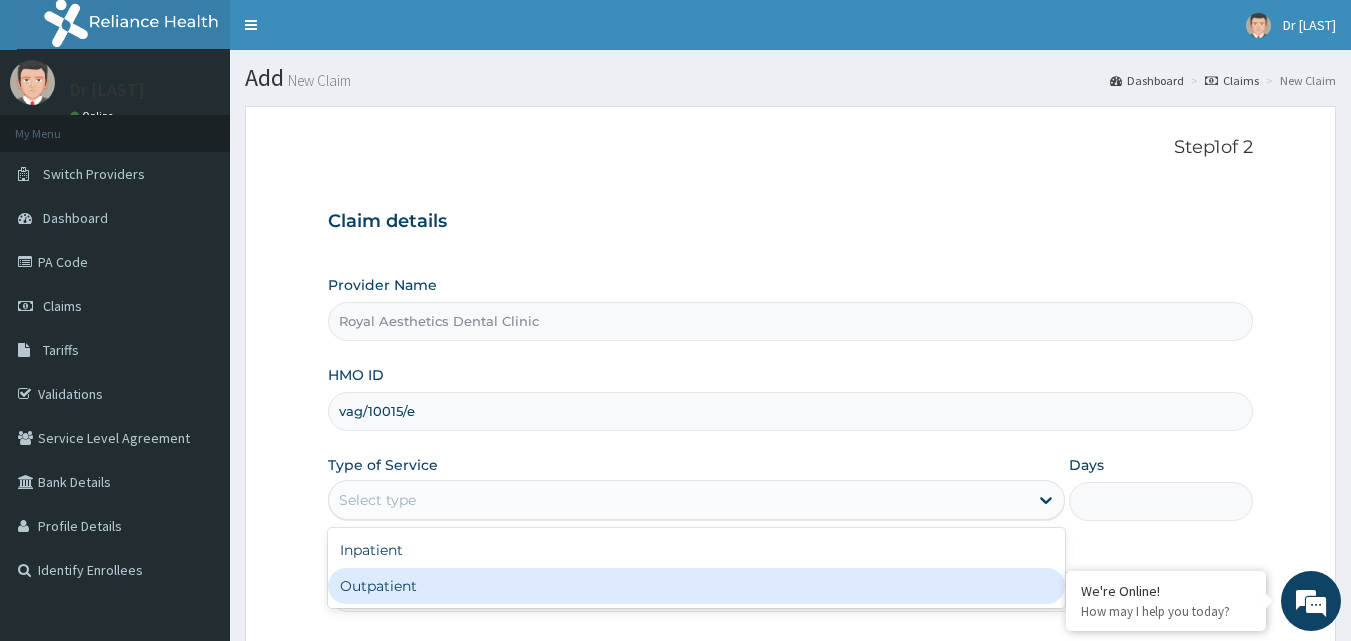 click on "Outpatient" at bounding box center [696, 586] 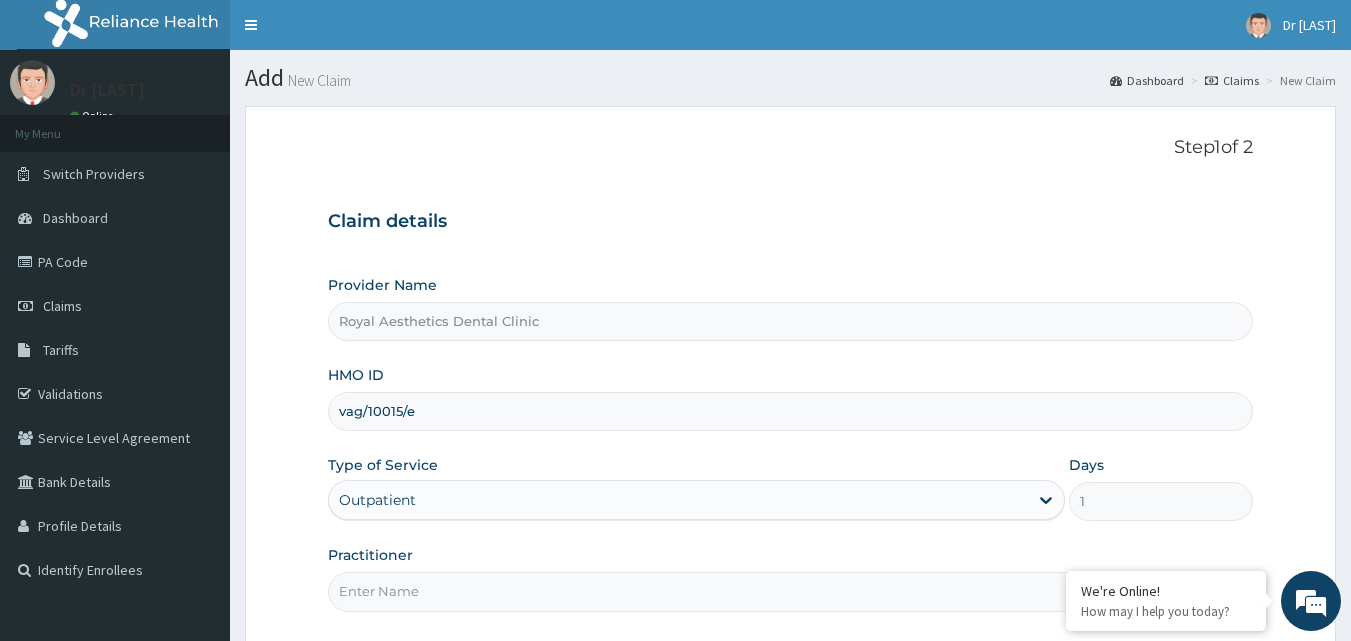 click on "Practitioner" at bounding box center [791, 591] 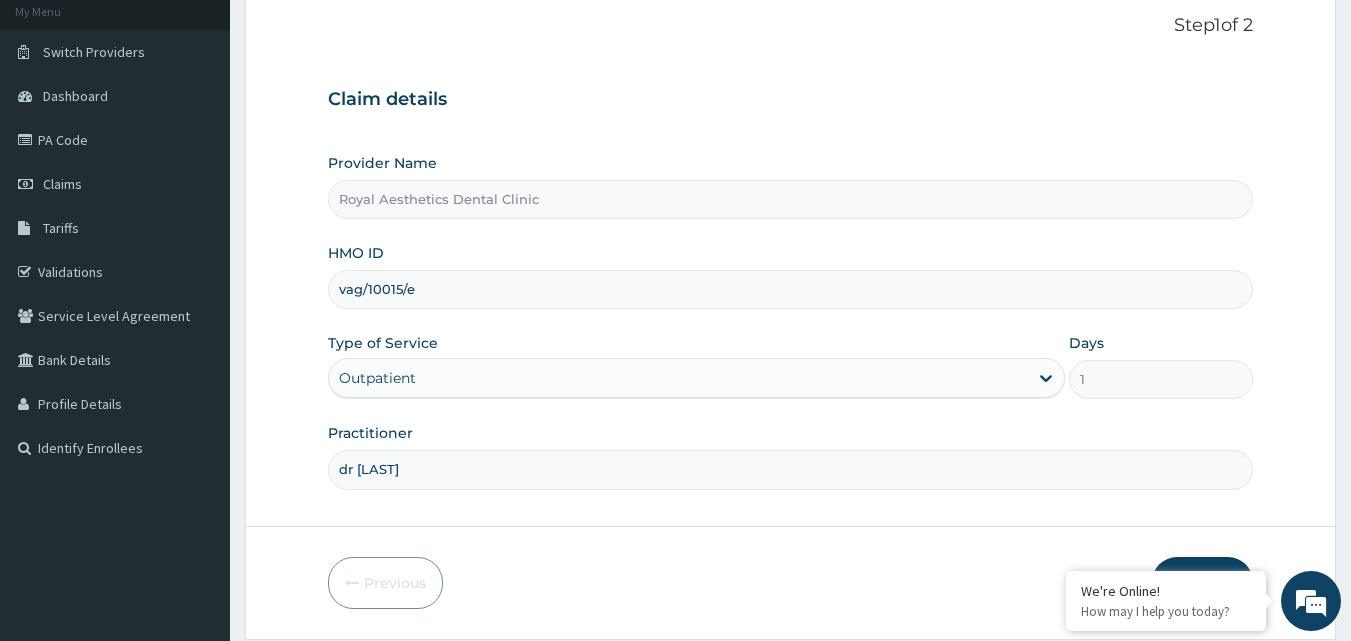 scroll, scrollTop: 187, scrollLeft: 0, axis: vertical 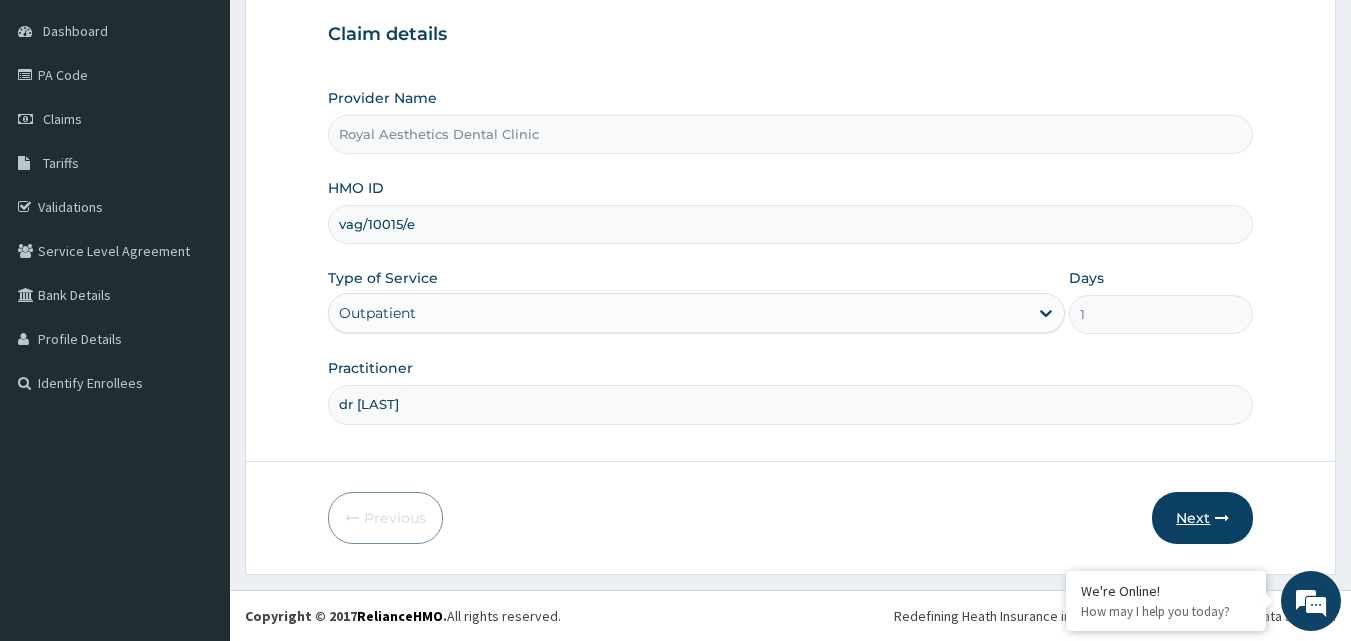 type on "dr [LAST]" 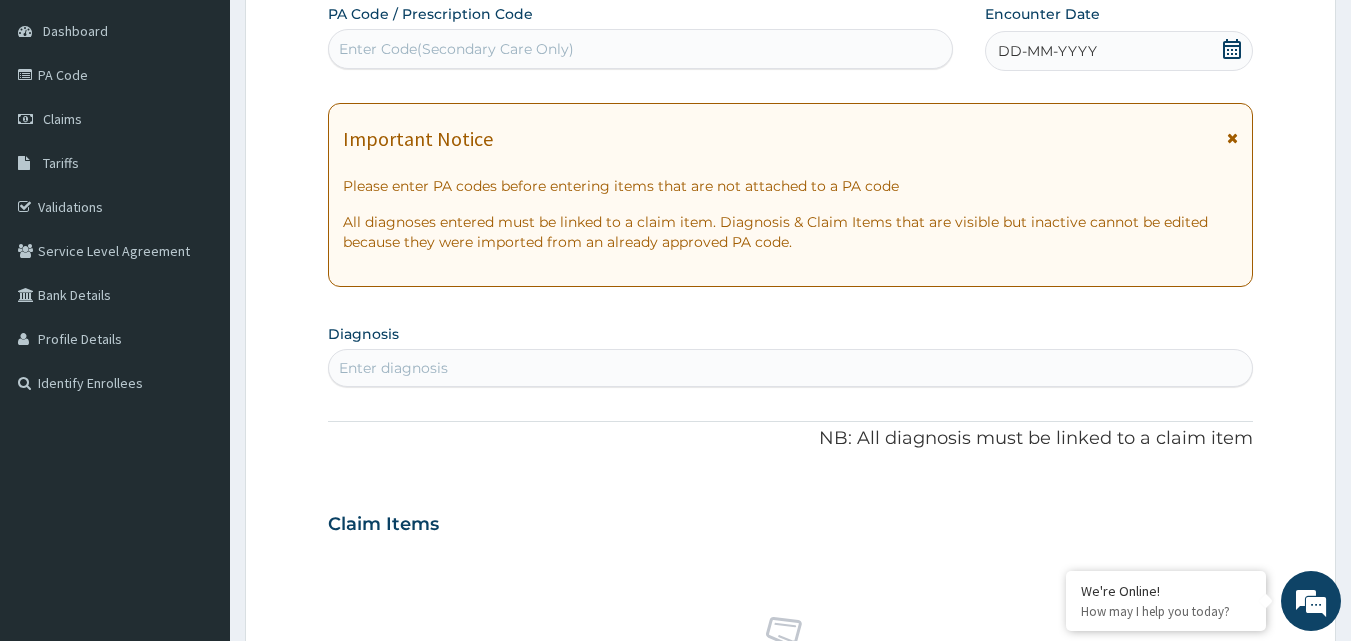 click on "Enter Code(Secondary Care Only)" at bounding box center (641, 49) 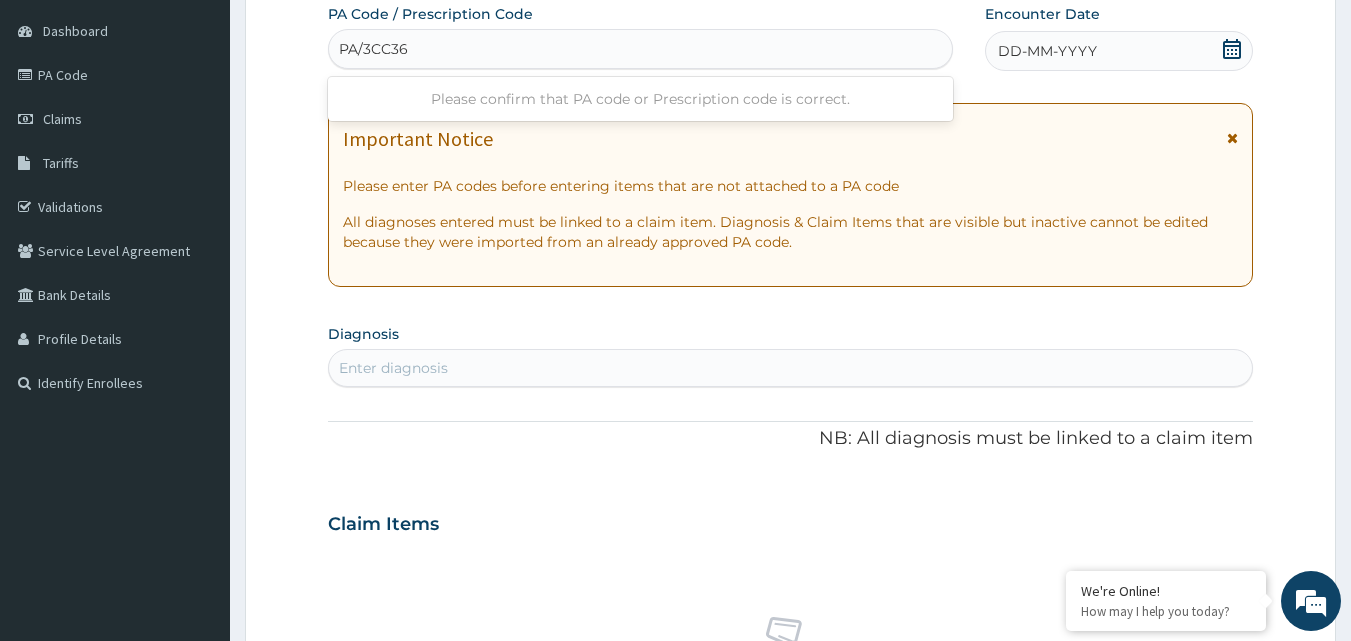type on "PA/3CC367" 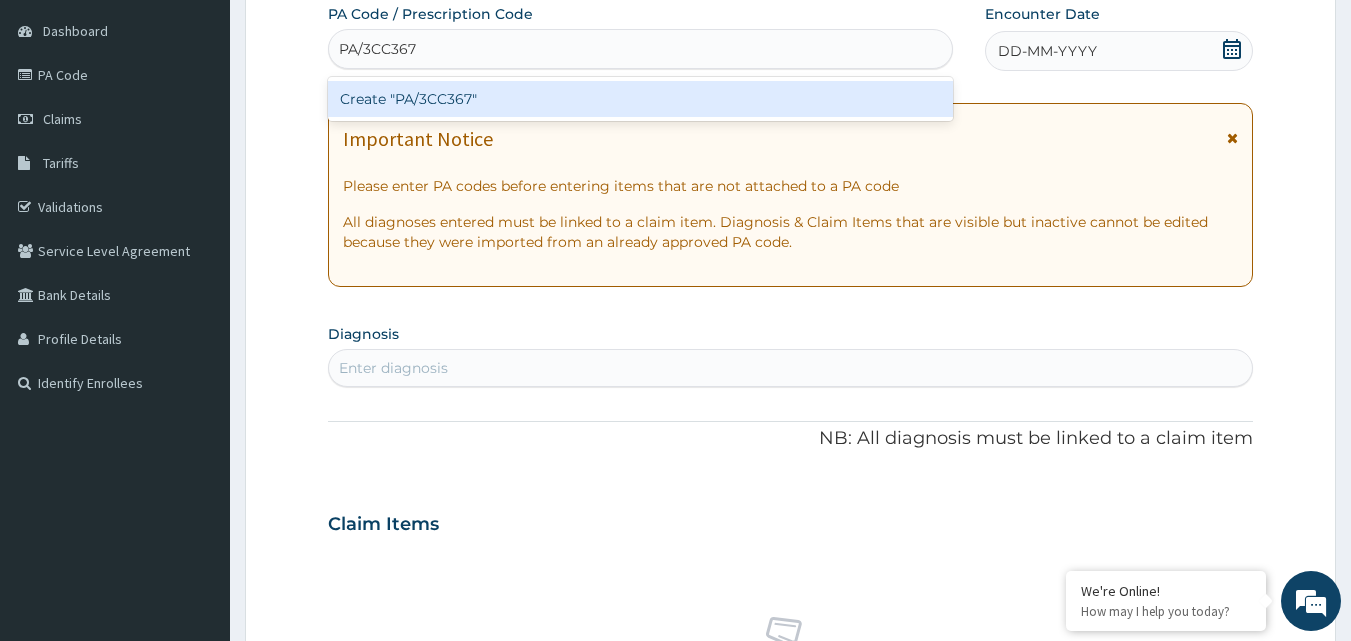 click on "Create "PA/3CC367"" at bounding box center (641, 99) 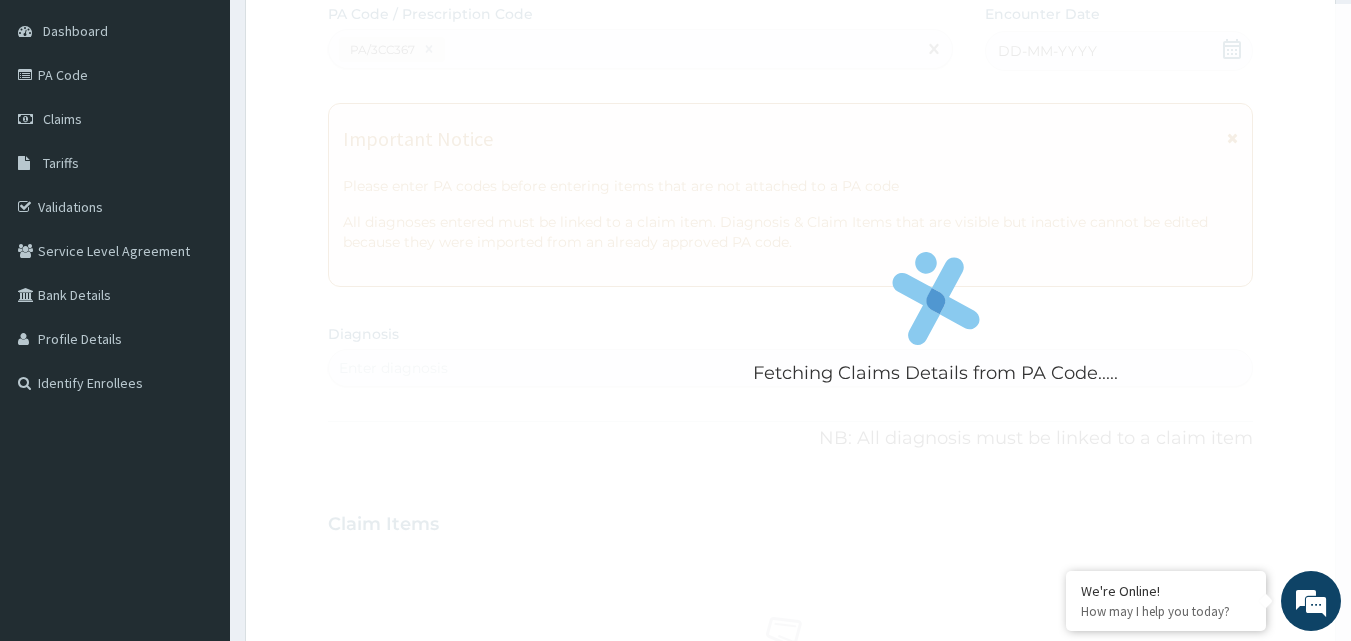 scroll, scrollTop: 788, scrollLeft: 0, axis: vertical 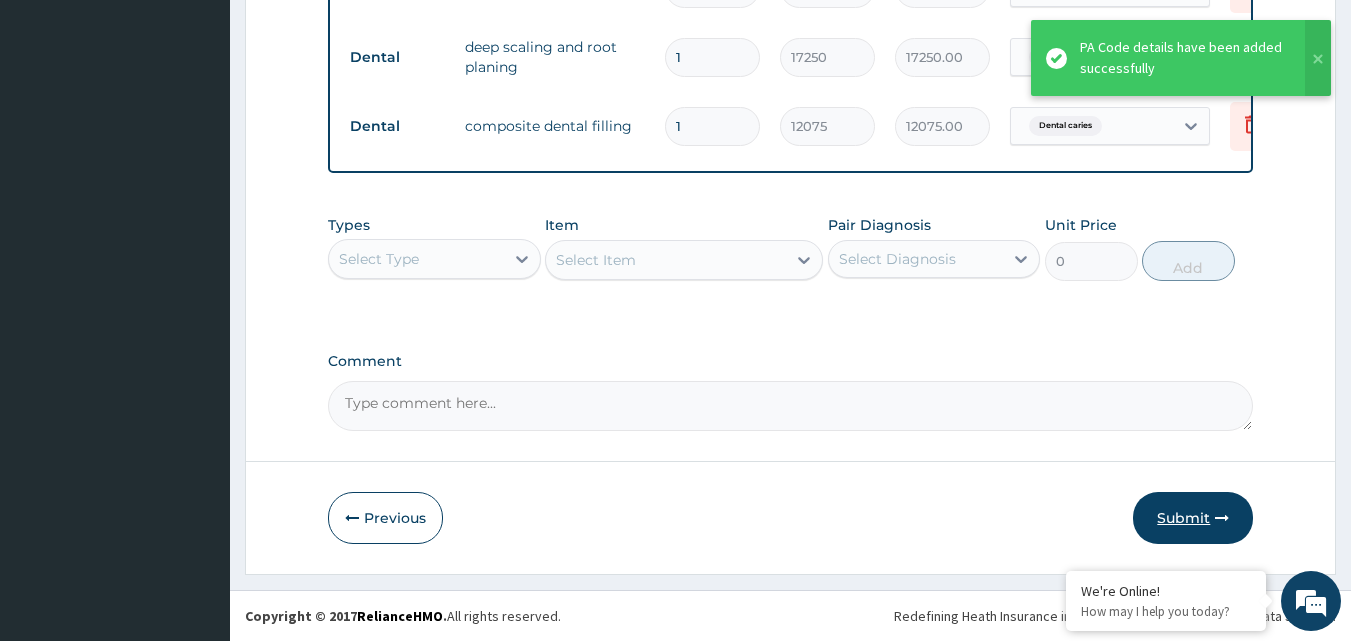 click on "Submit" at bounding box center [1193, 518] 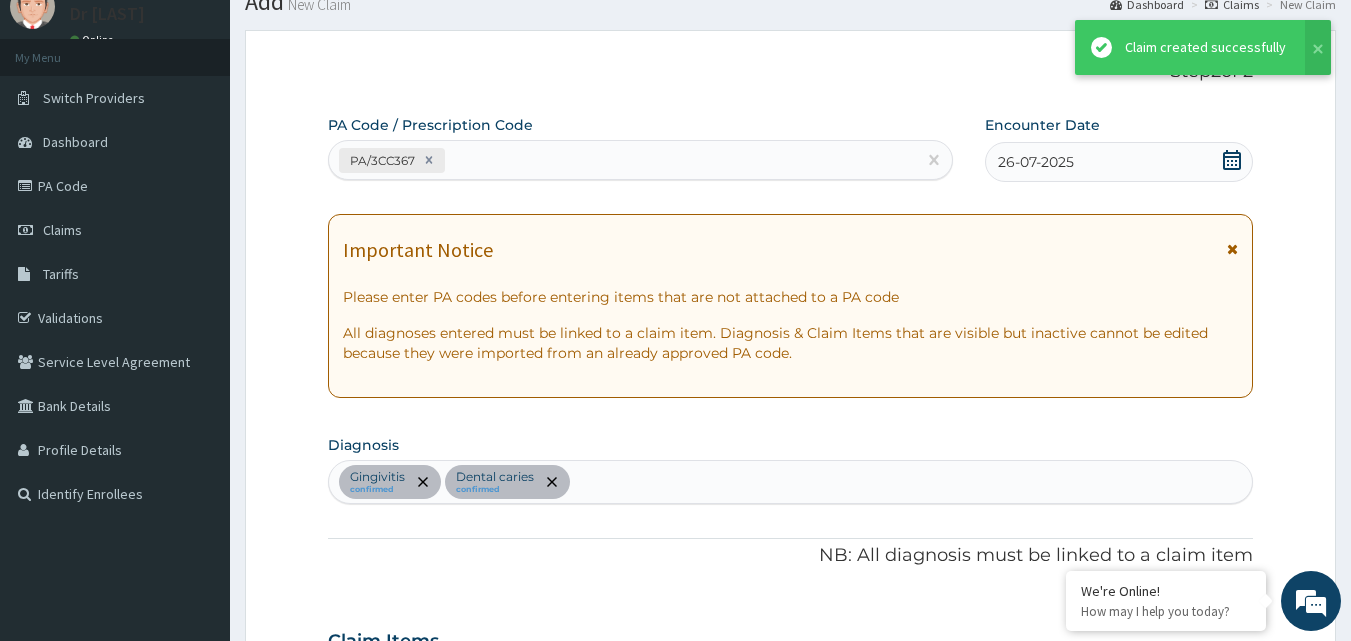 scroll, scrollTop: 997, scrollLeft: 0, axis: vertical 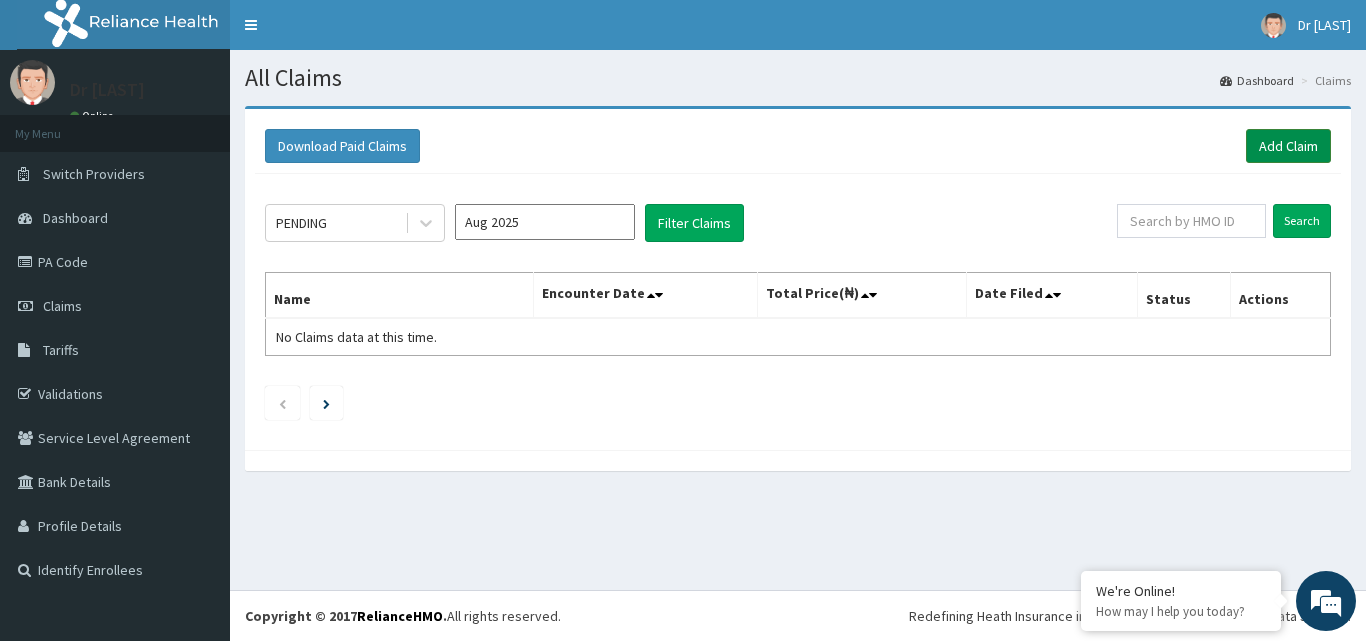 click on "Add Claim" at bounding box center (1288, 146) 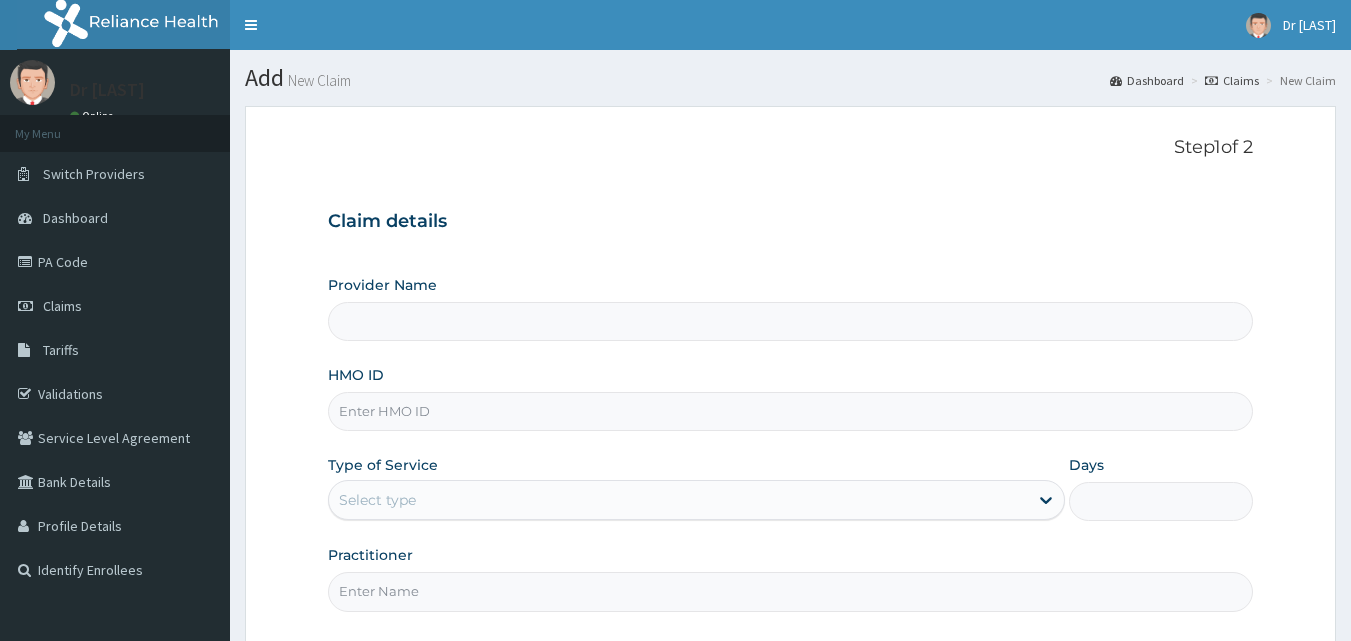scroll, scrollTop: 0, scrollLeft: 0, axis: both 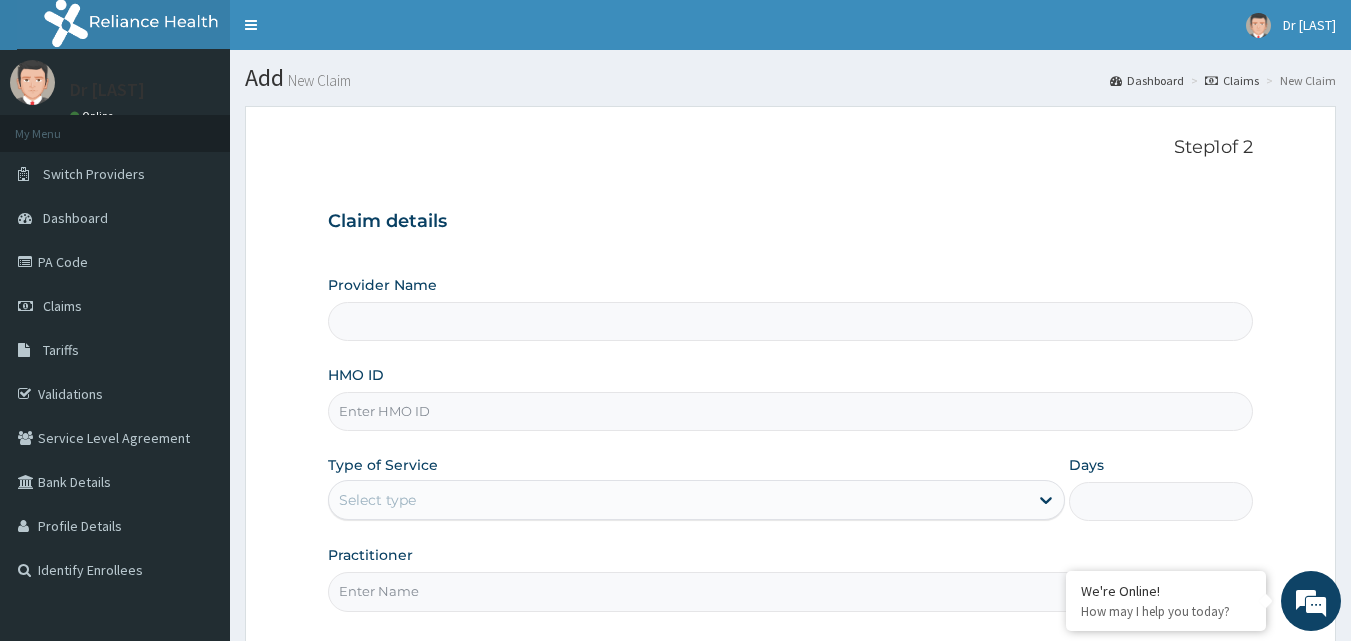 type on "Royal Aesthetics Dental Clinic" 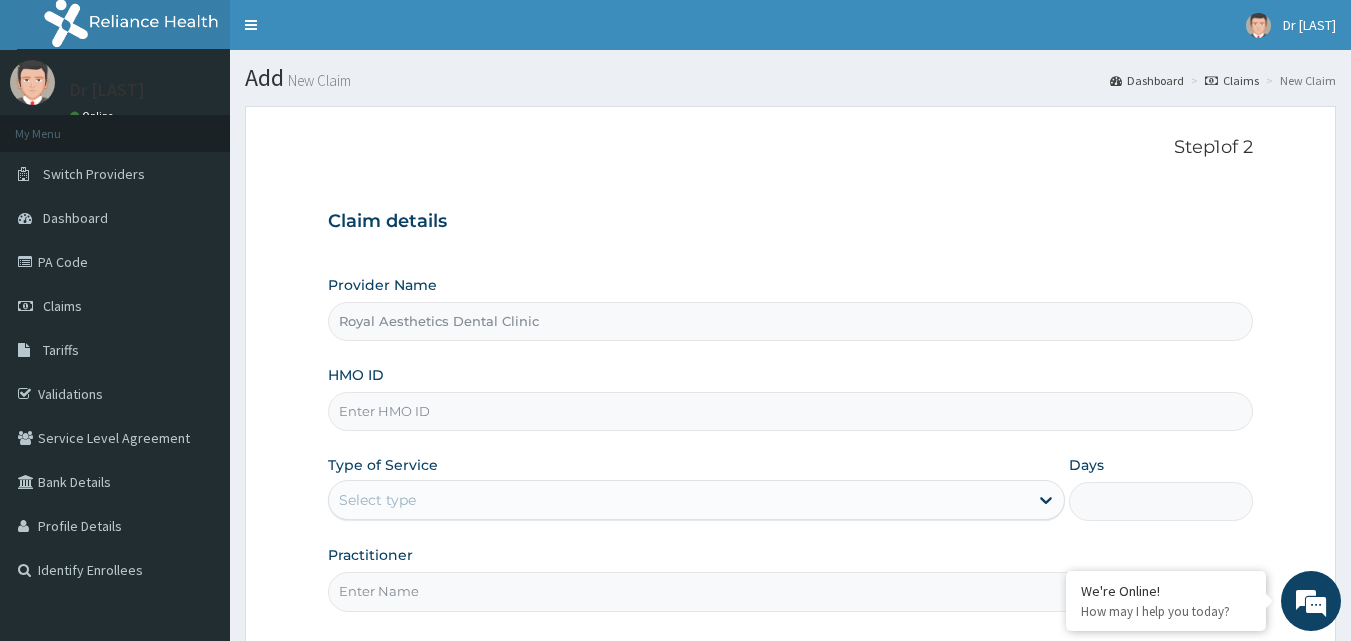 scroll, scrollTop: 0, scrollLeft: 0, axis: both 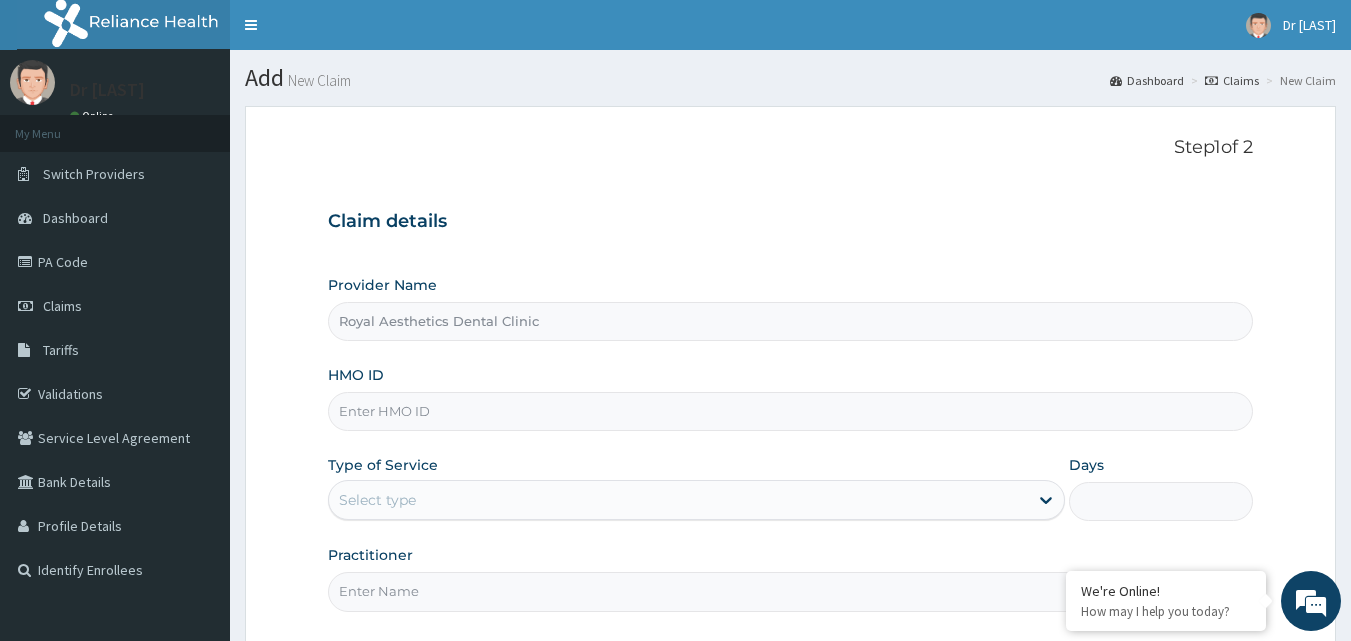 click on "HMO ID" at bounding box center (791, 411) 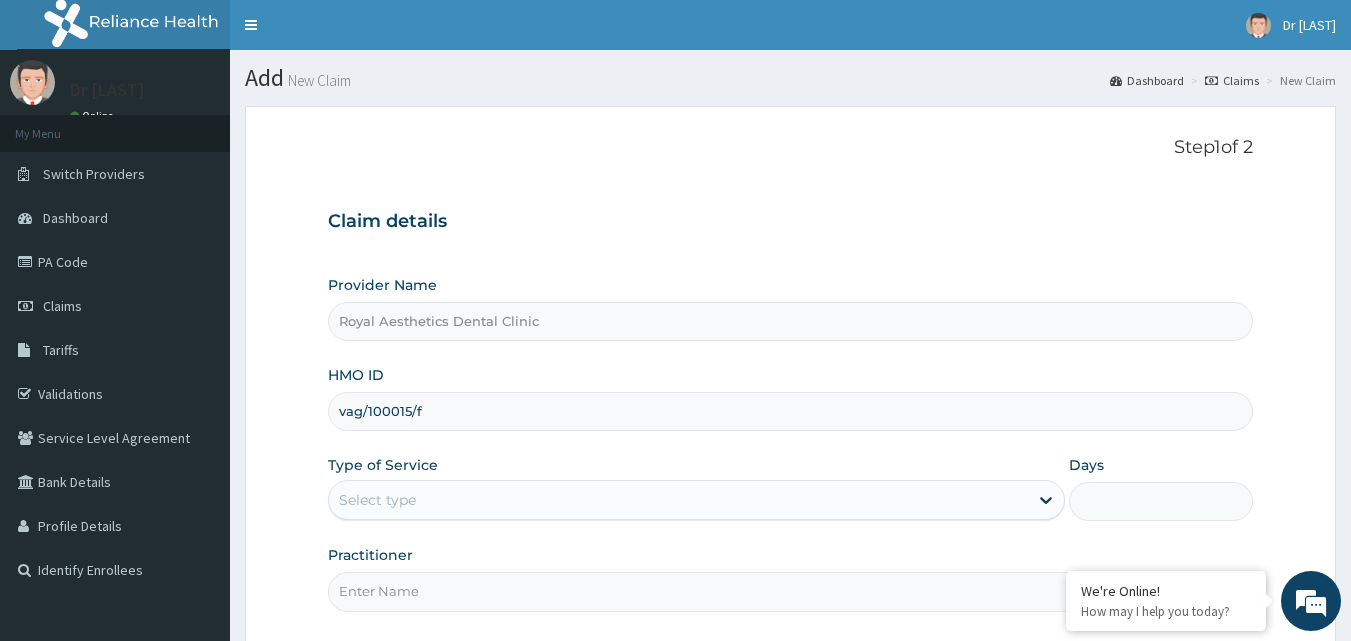 type on "vag/100015/f" 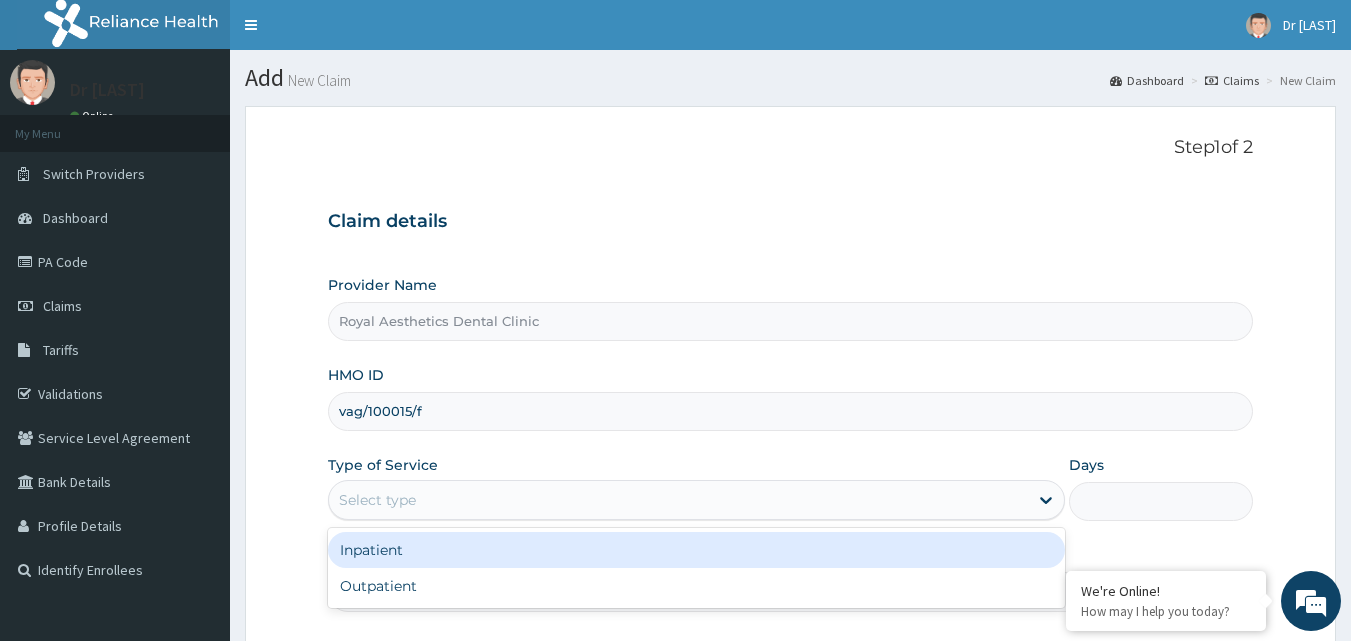 click on "Select type" at bounding box center [377, 500] 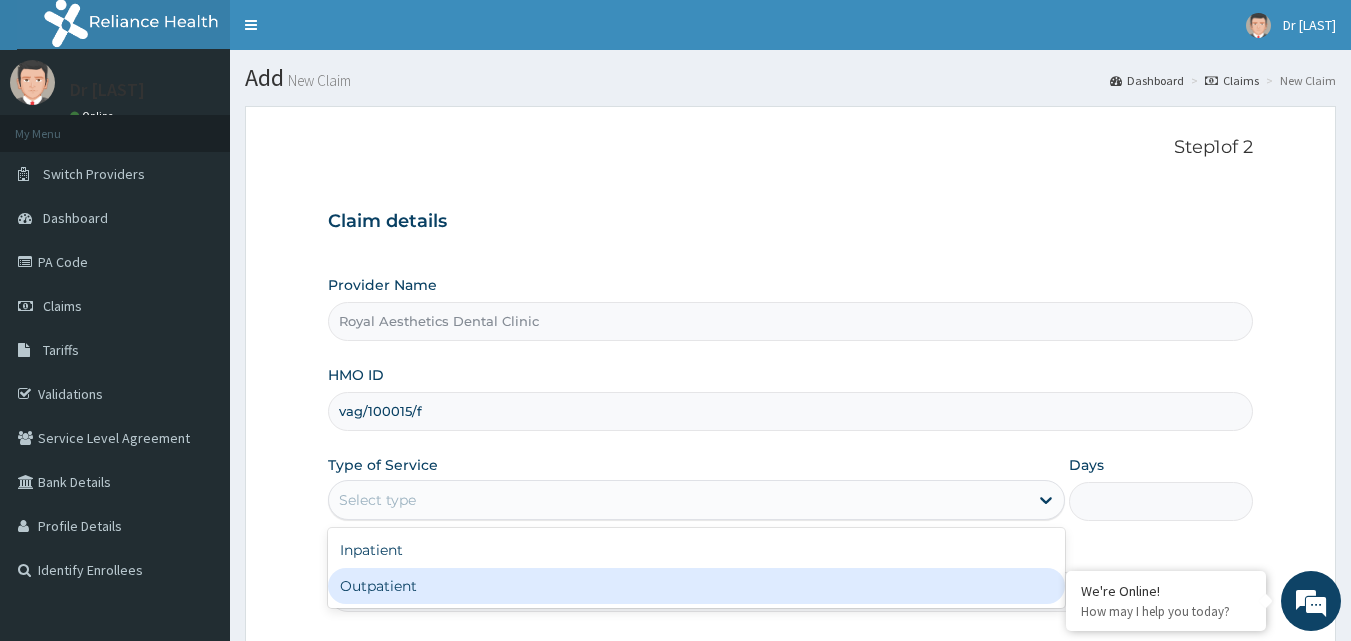 click on "Outpatient" at bounding box center (696, 586) 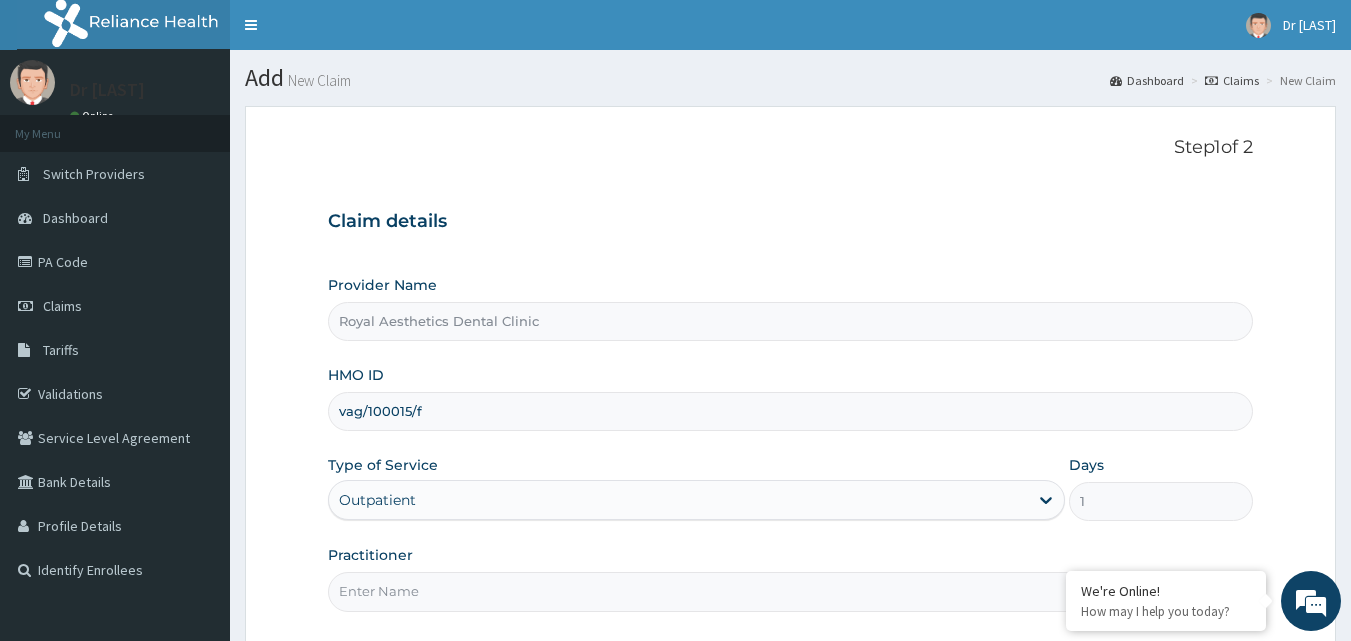 click on "Practitioner" at bounding box center [791, 591] 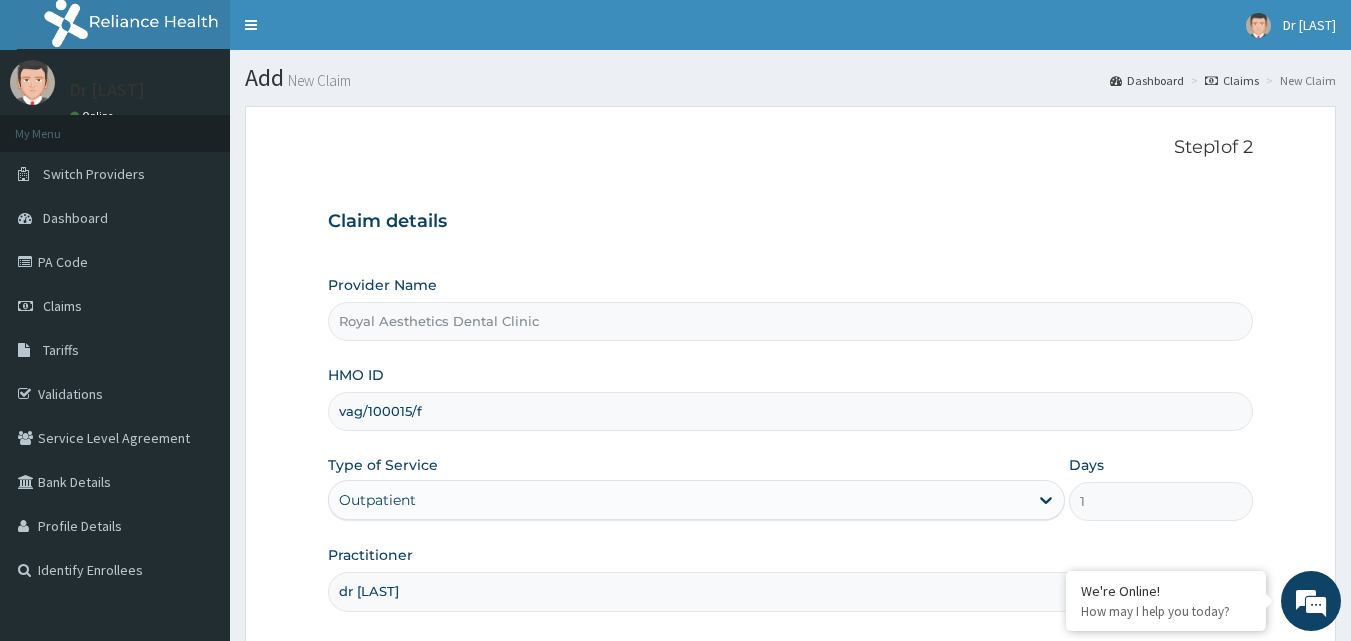 scroll, scrollTop: 187, scrollLeft: 0, axis: vertical 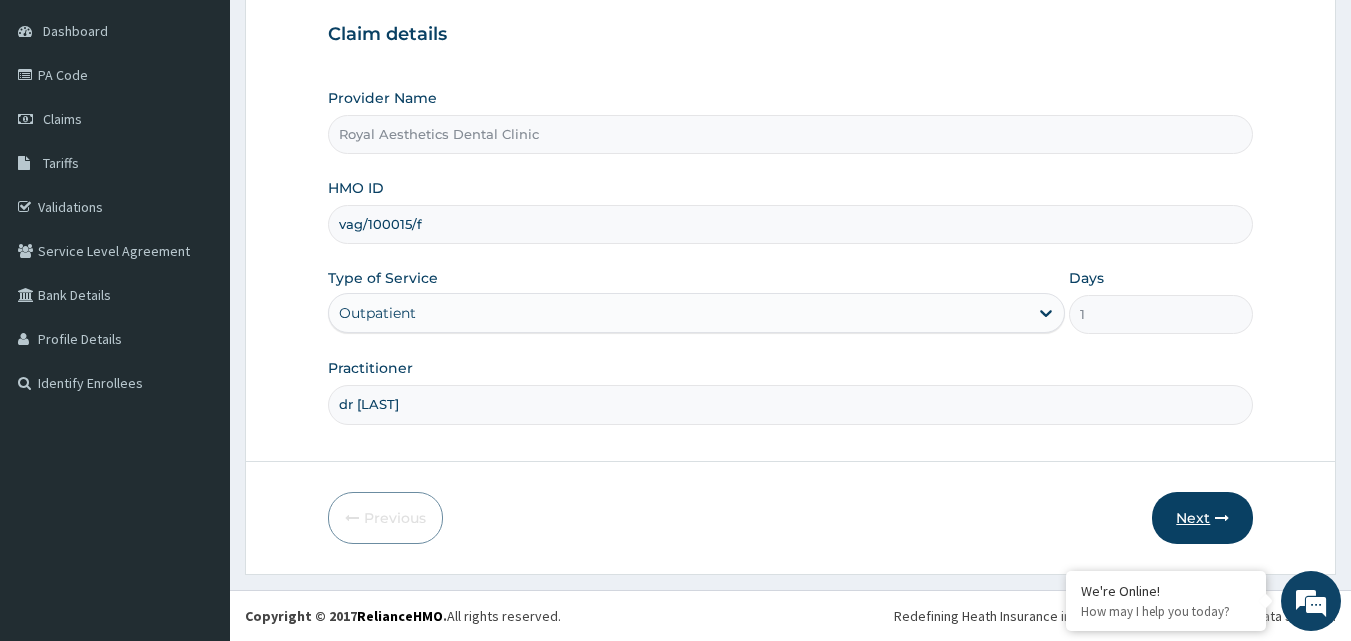 type on "dr bolutife" 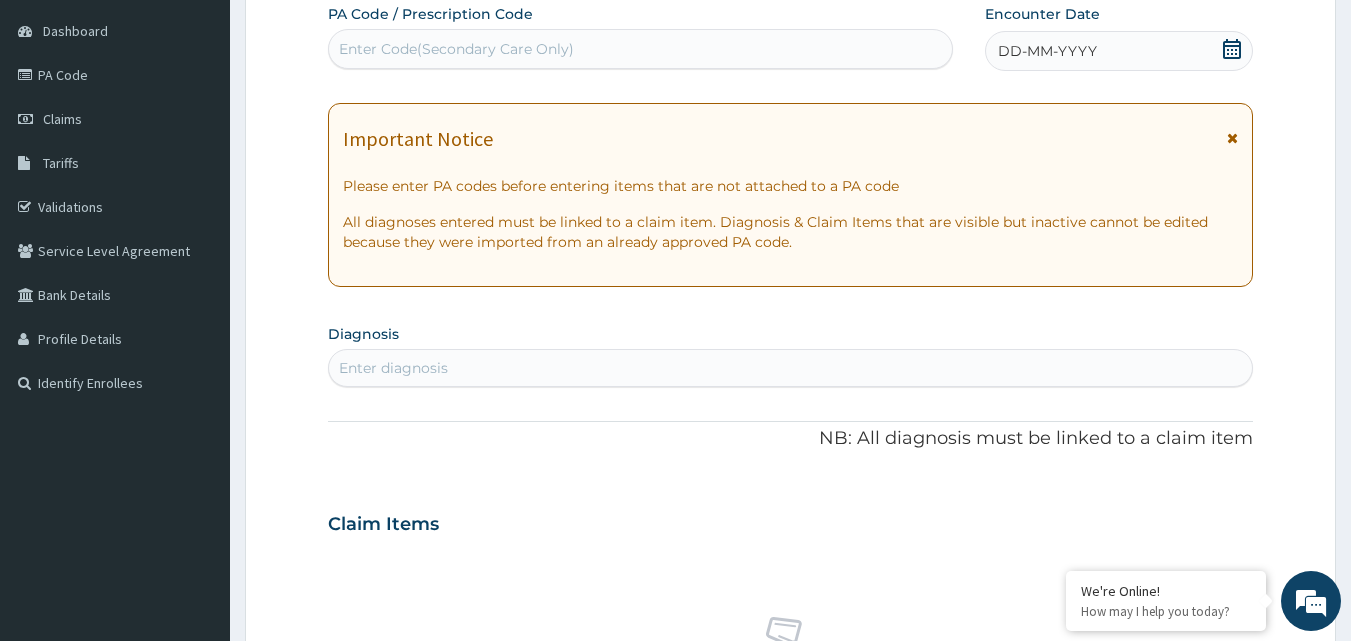 click on "Enter Code(Secondary Care Only)" at bounding box center (456, 49) 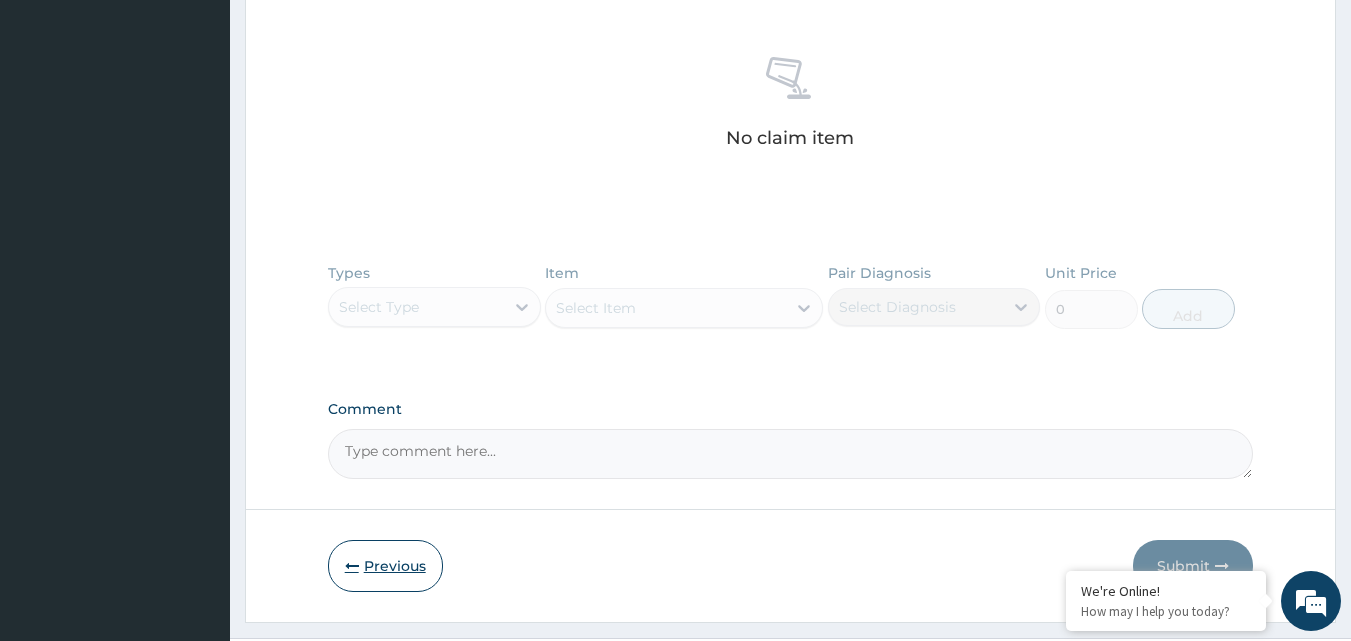 click on "Previous" at bounding box center [385, 566] 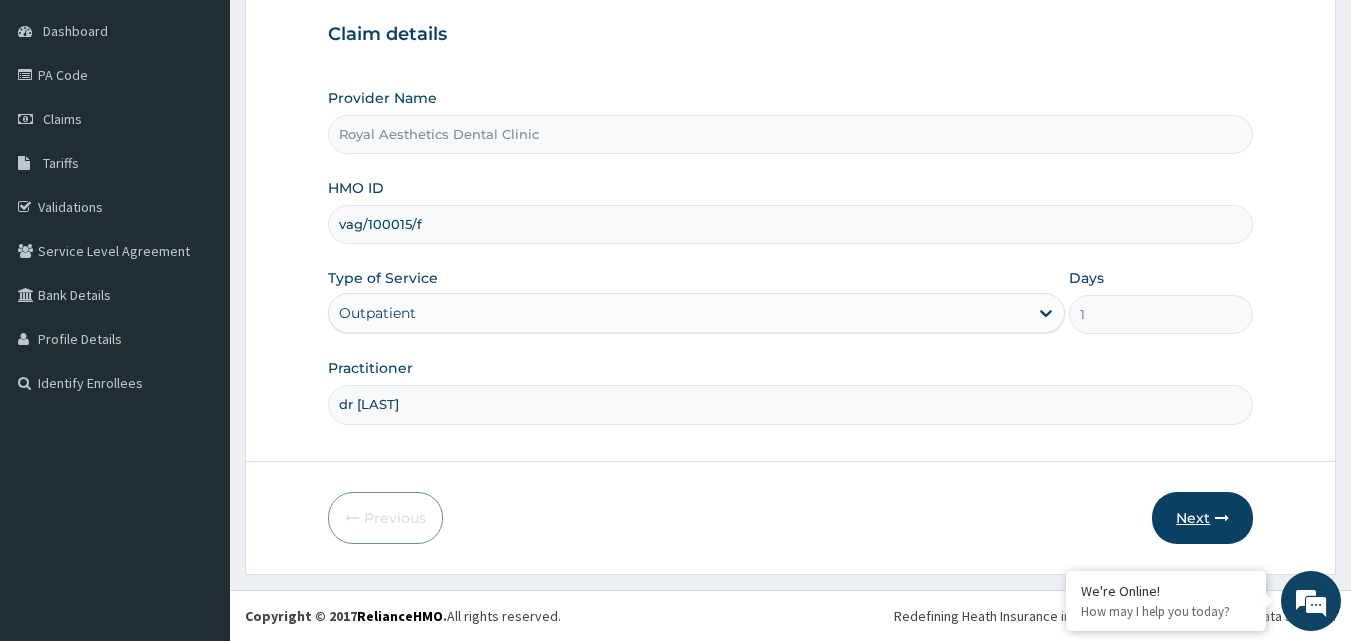 click on "Next" at bounding box center (1202, 518) 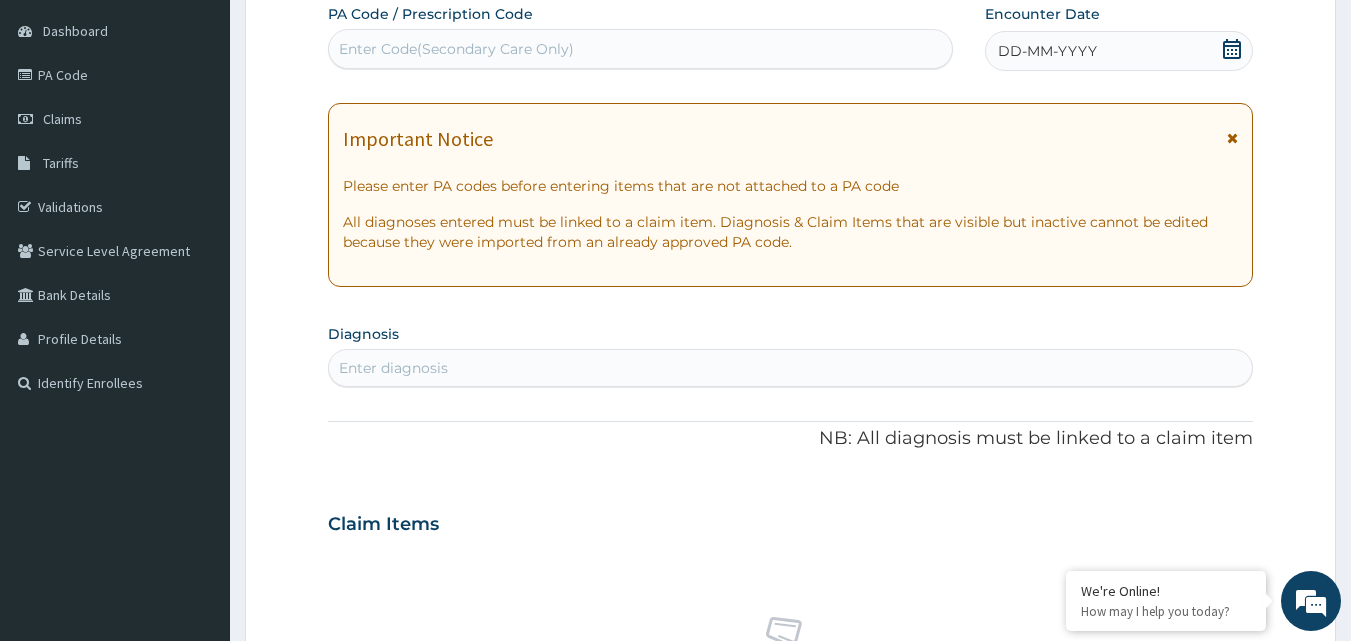 click on "Enter Code(Secondary Care Only)" at bounding box center [456, 49] 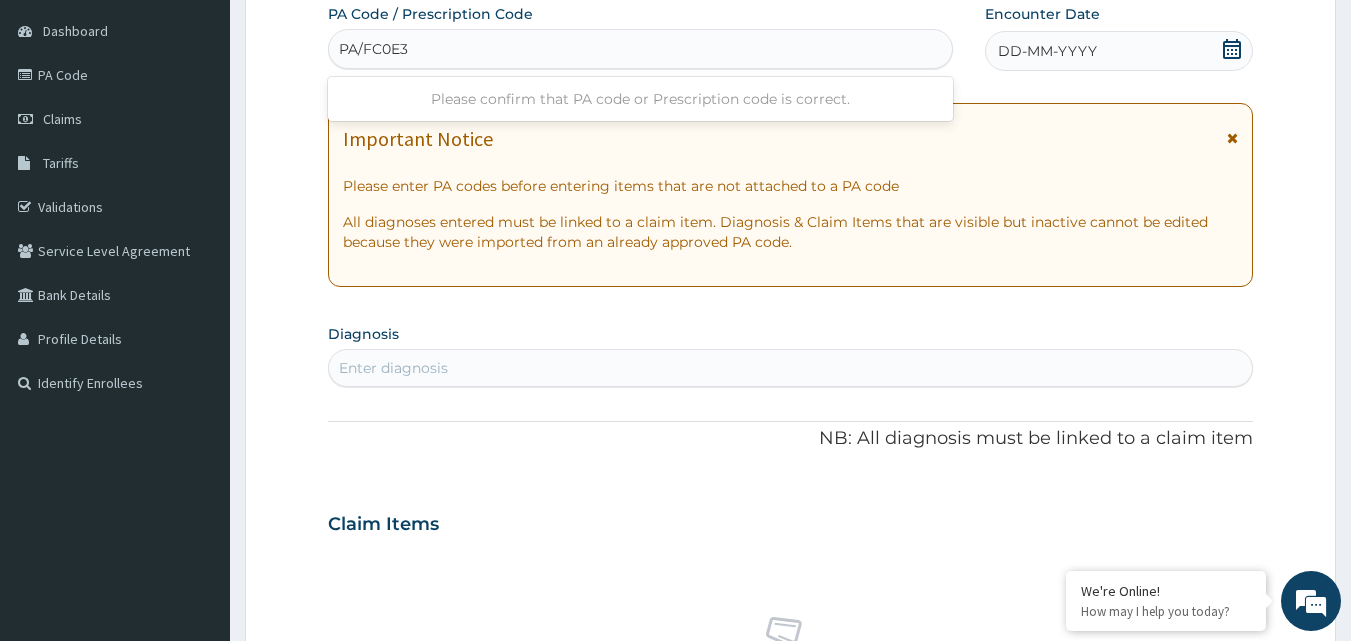 type on "PA/FC0E3D" 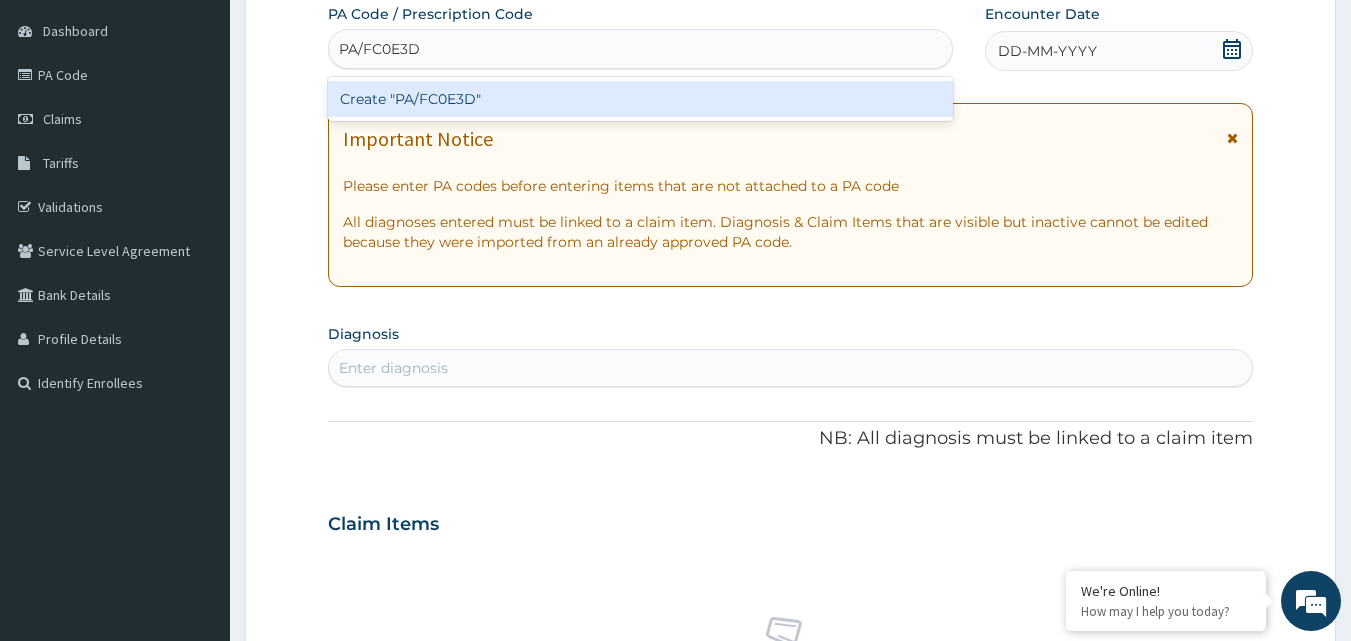 click on "Create "PA/FC0E3D"" at bounding box center [641, 99] 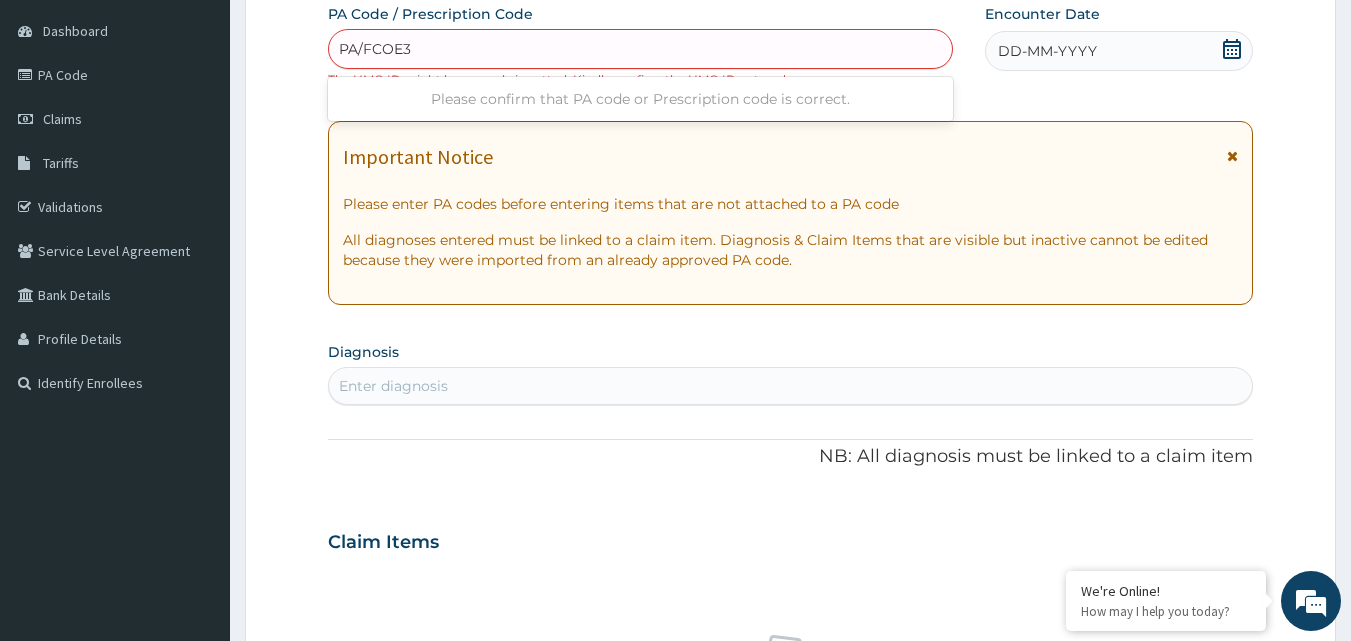 type on "PA/FCOE3D" 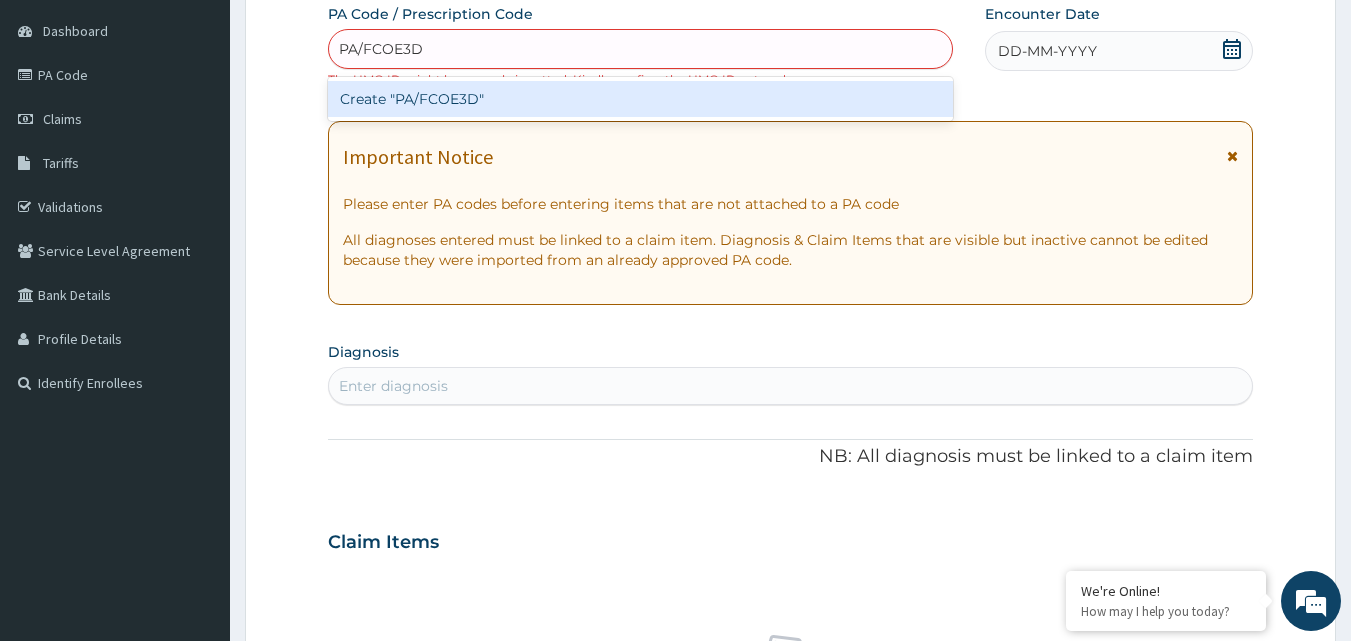 click on "Create "PA/FCOE3D"" at bounding box center (641, 99) 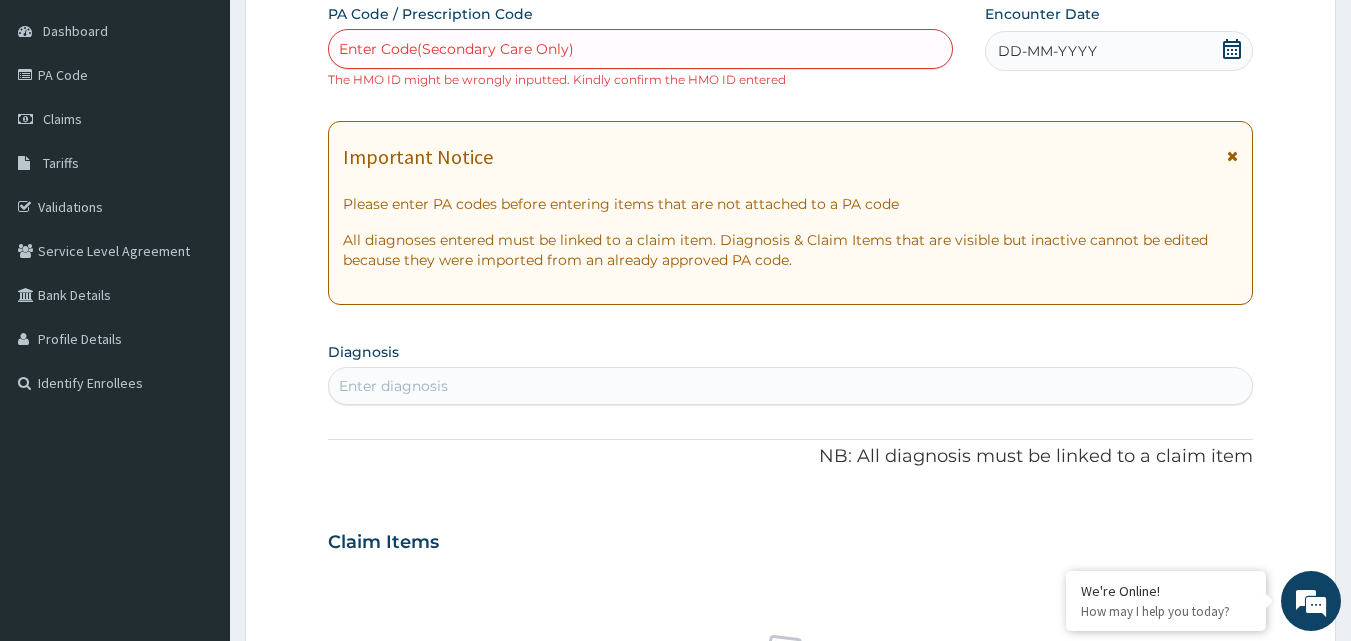 scroll, scrollTop: 747, scrollLeft: 0, axis: vertical 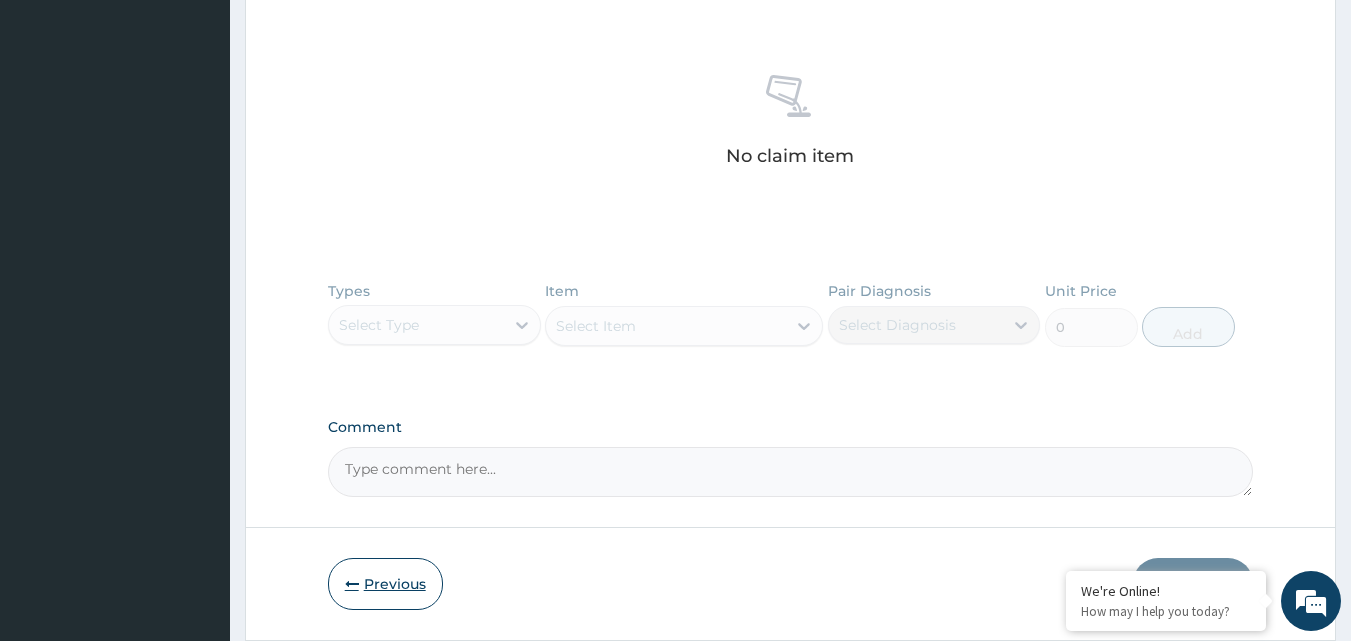 click on "Previous" at bounding box center (385, 584) 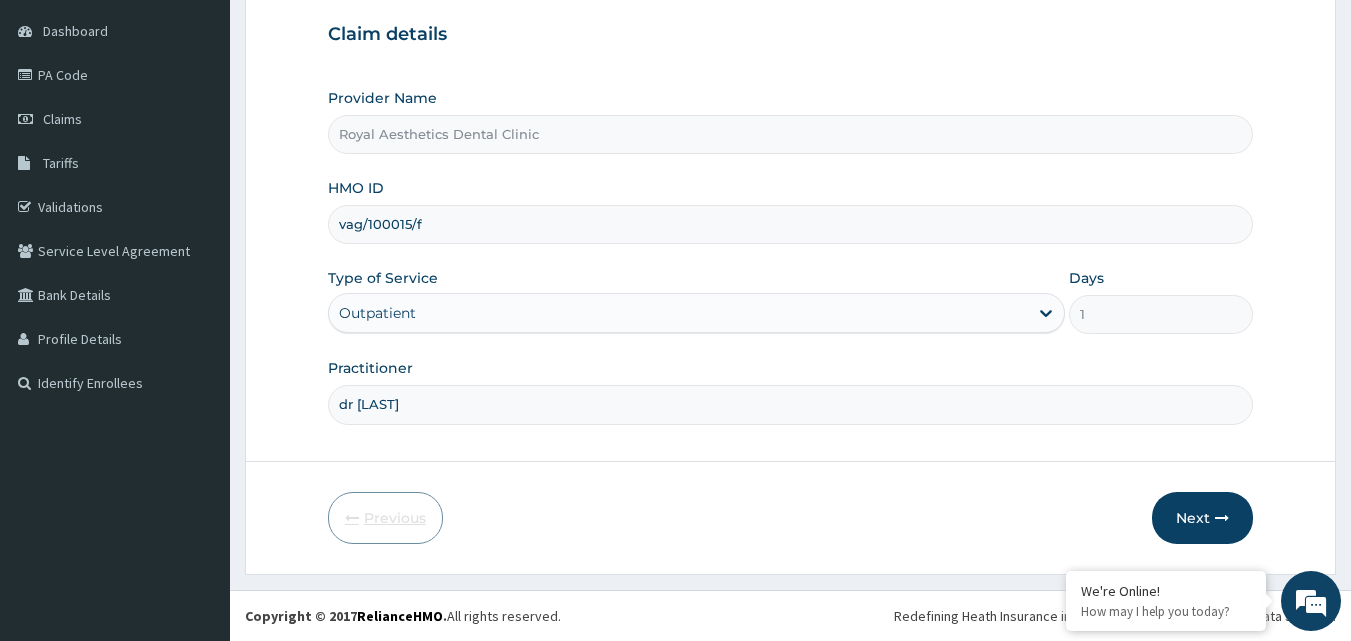 scroll, scrollTop: 187, scrollLeft: 0, axis: vertical 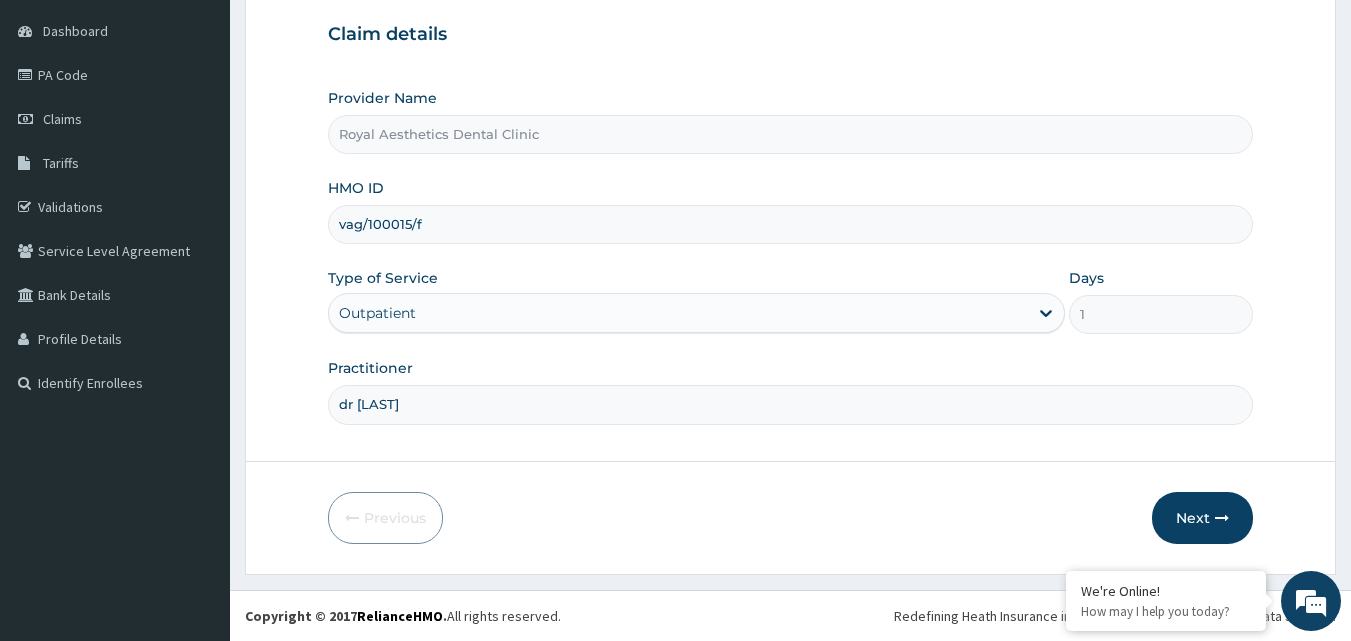 click on "vag/100015/f" at bounding box center (791, 224) 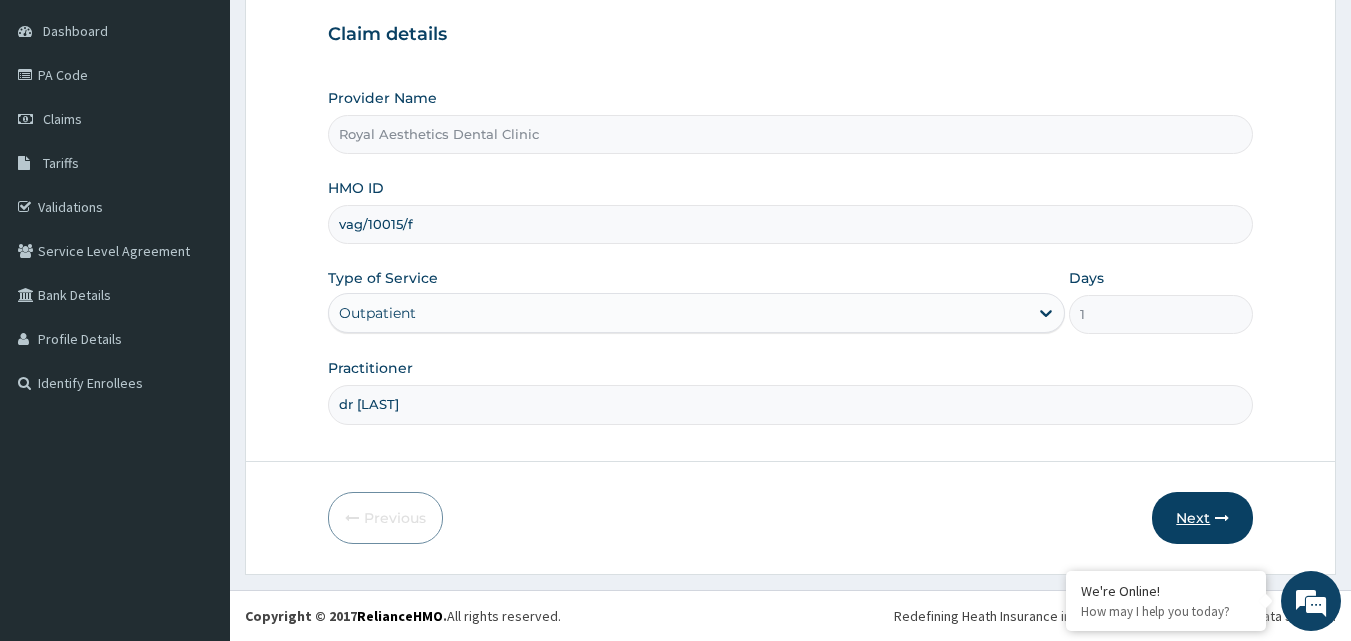 type on "vag/10015/f" 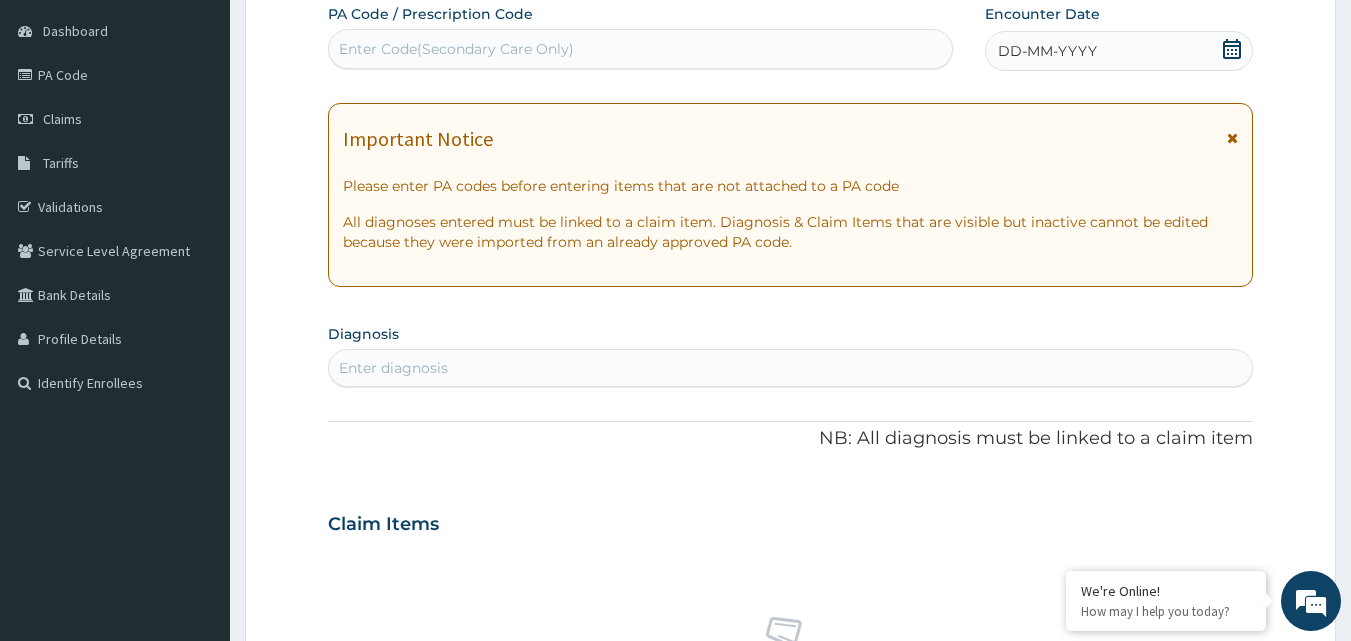 click on "Enter Code(Secondary Care Only)" at bounding box center (641, 49) 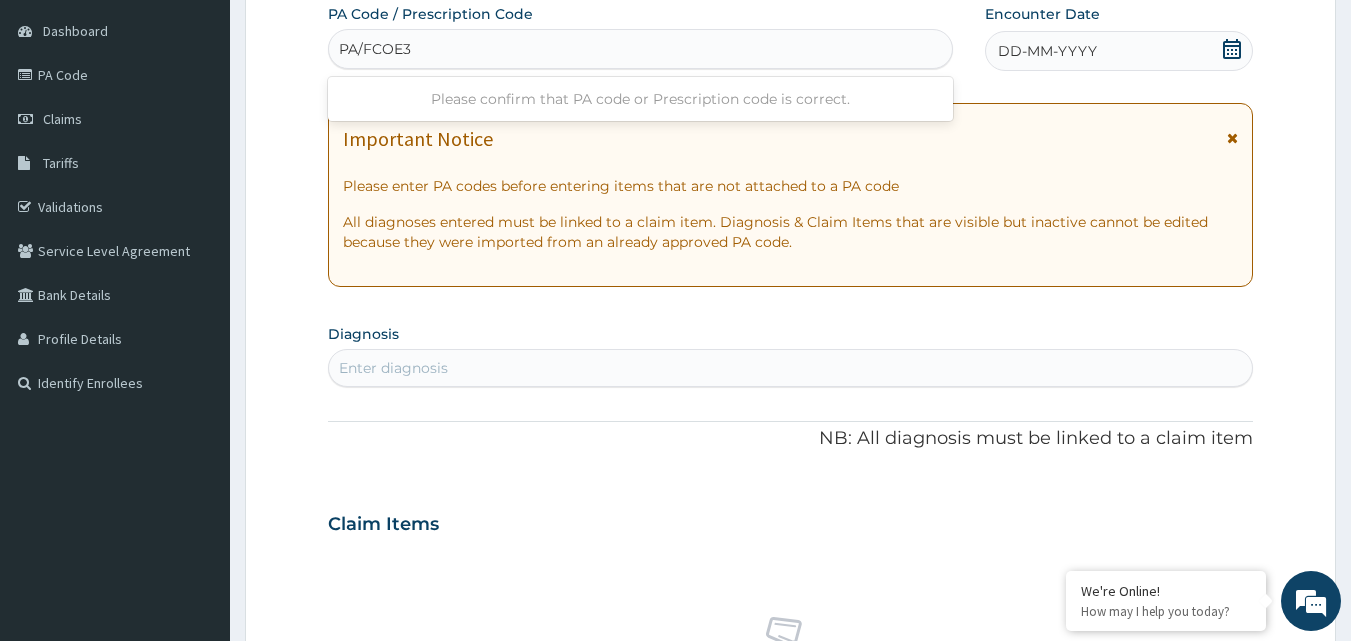 type on "PA/FCOE3D" 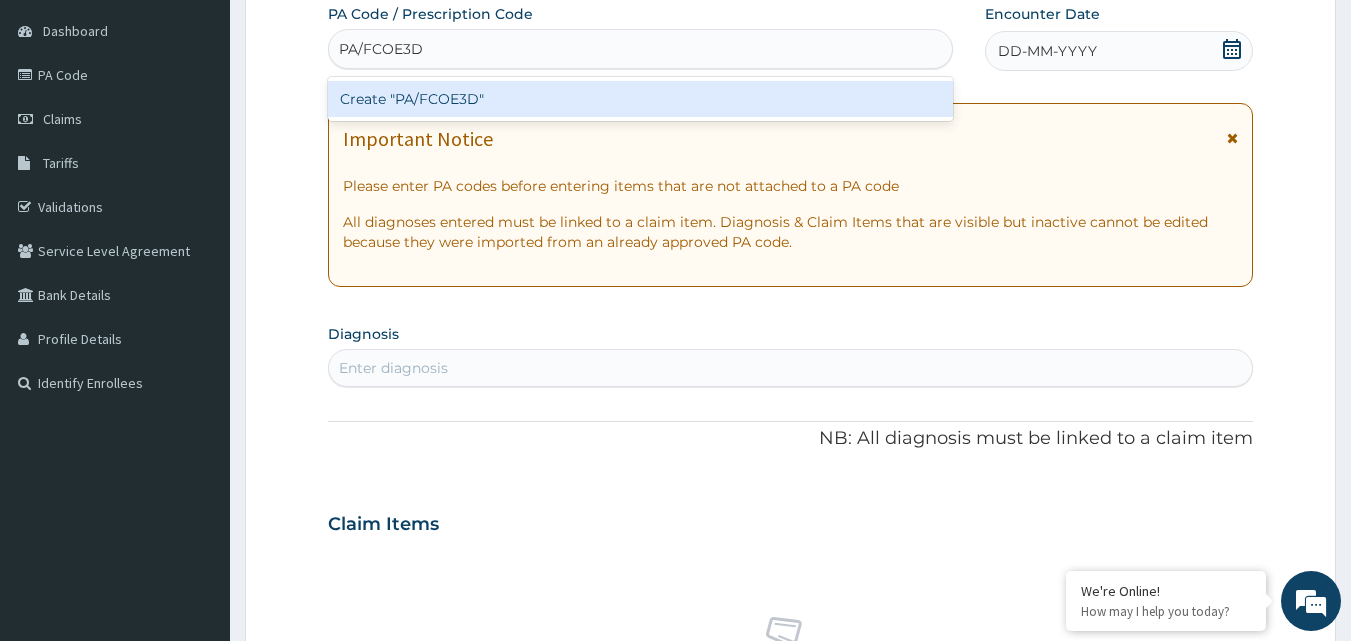 click on "Create "PA/FCOE3D"" at bounding box center [641, 99] 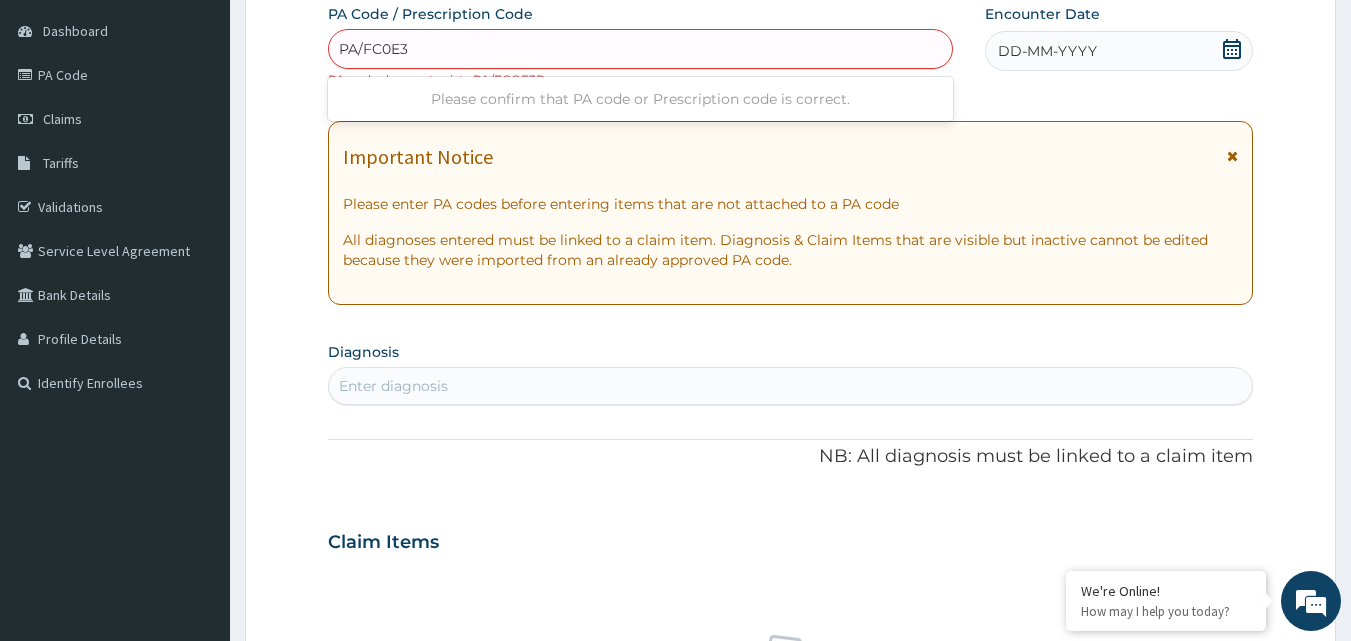 type on "PA/FC0E3D" 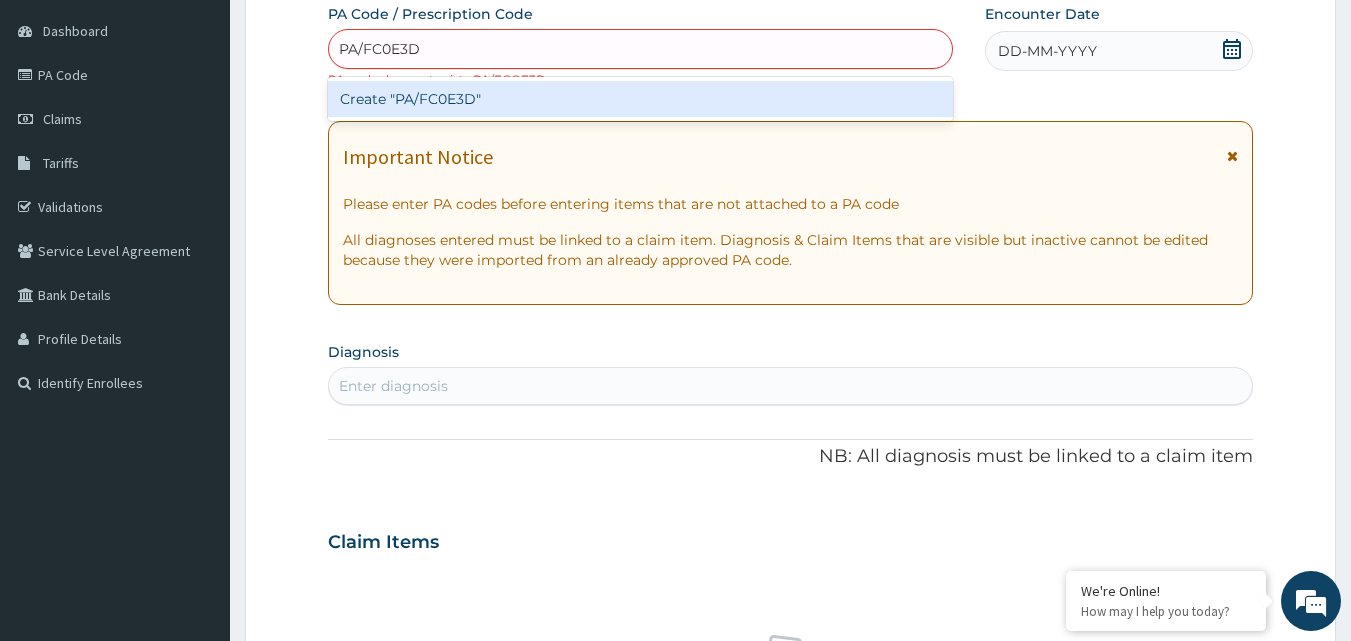 click on "Create "PA/FC0E3D"" at bounding box center (641, 99) 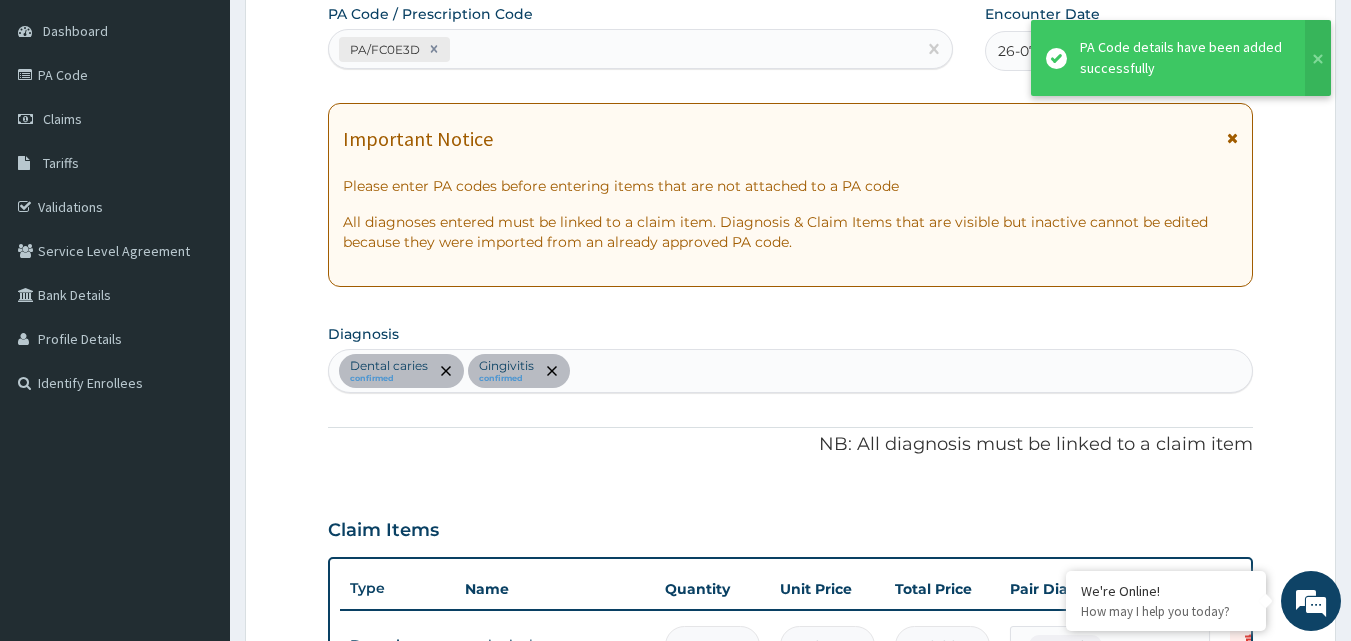 scroll, scrollTop: 788, scrollLeft: 0, axis: vertical 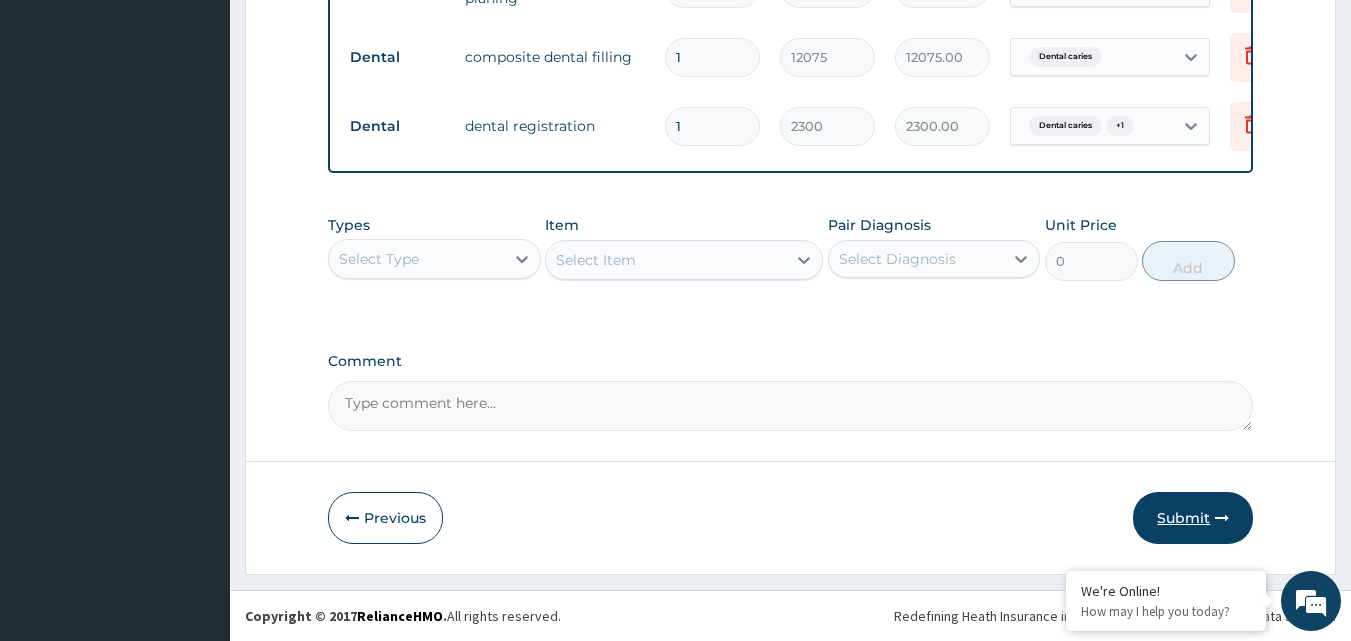 click on "Submit" at bounding box center [1193, 518] 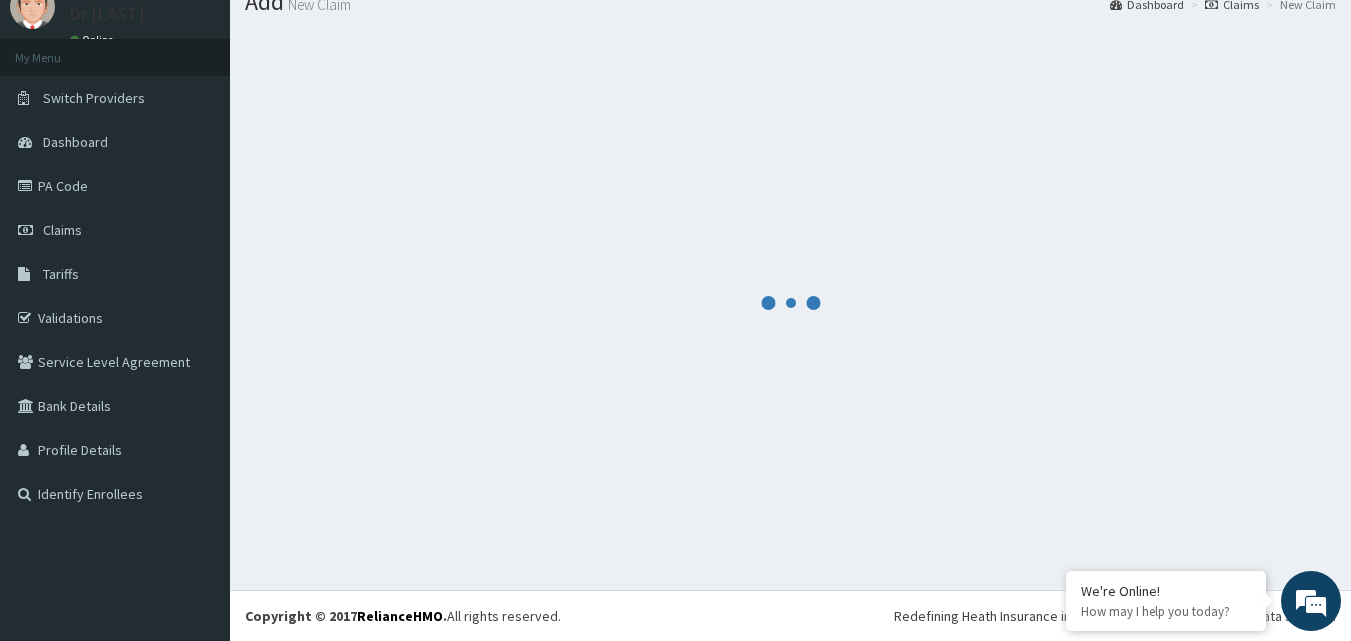scroll, scrollTop: 997, scrollLeft: 0, axis: vertical 